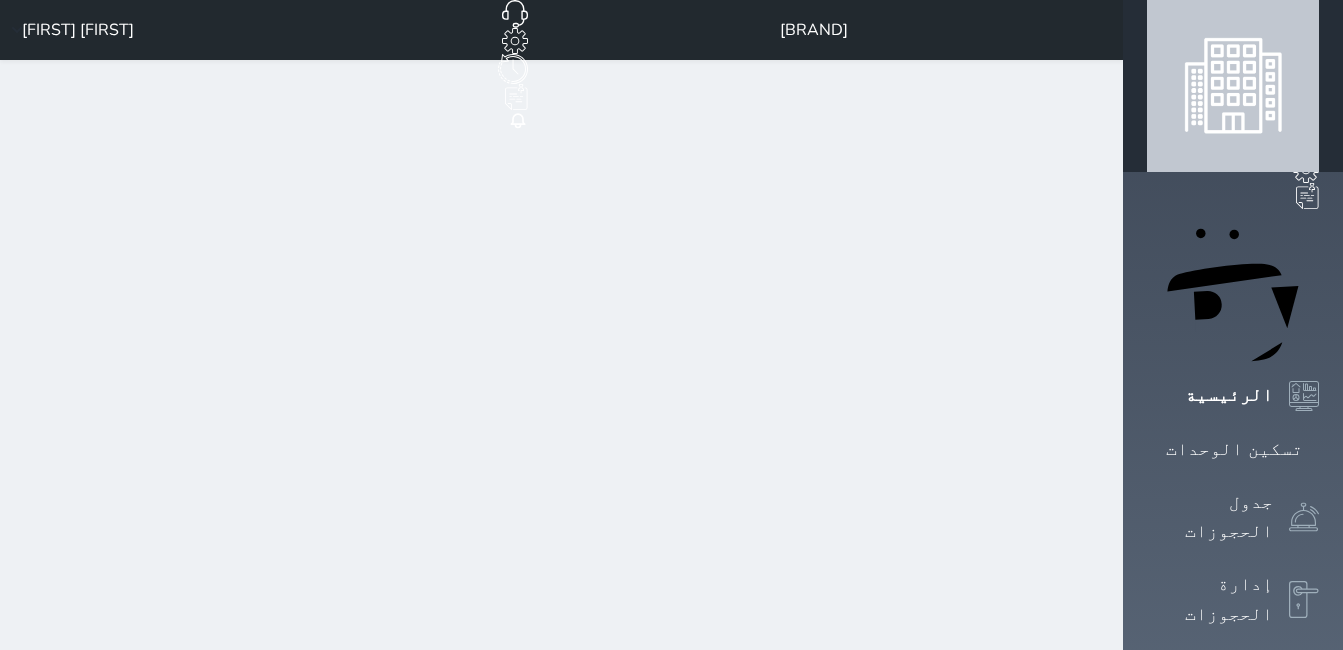 scroll, scrollTop: 0, scrollLeft: 0, axis: both 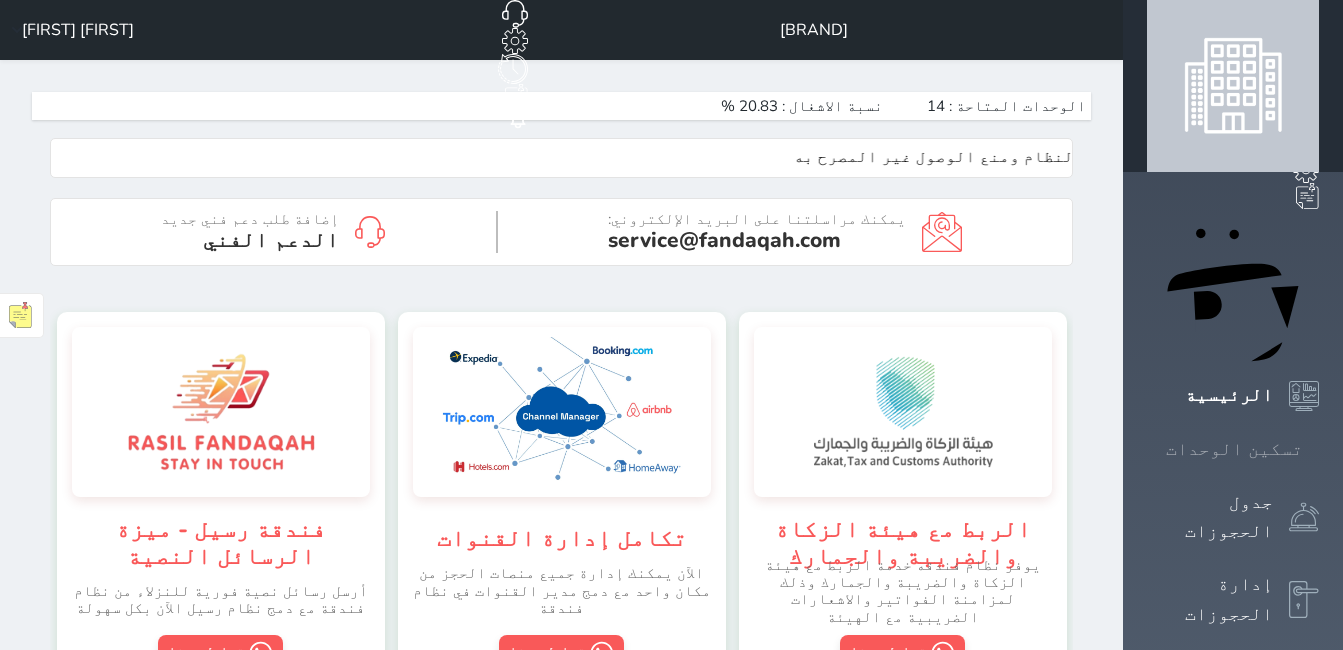 click on "تسكين الوحدات" at bounding box center [1234, 449] 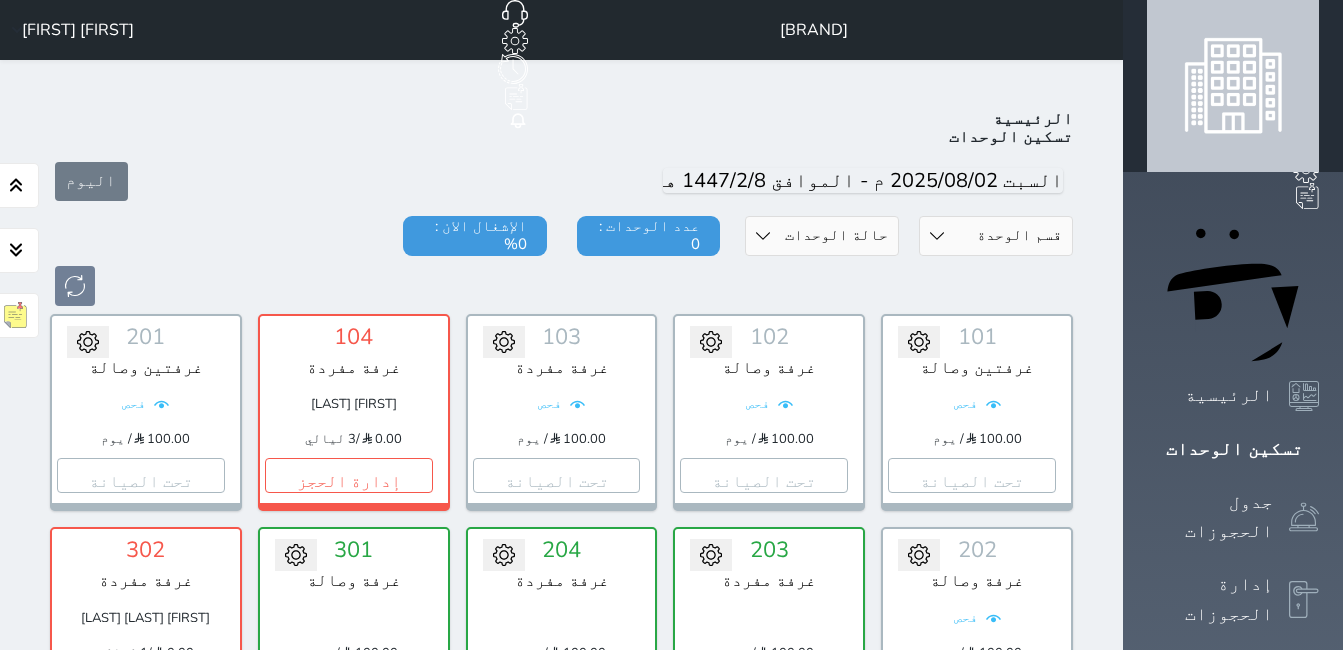 scroll, scrollTop: 78, scrollLeft: 0, axis: vertical 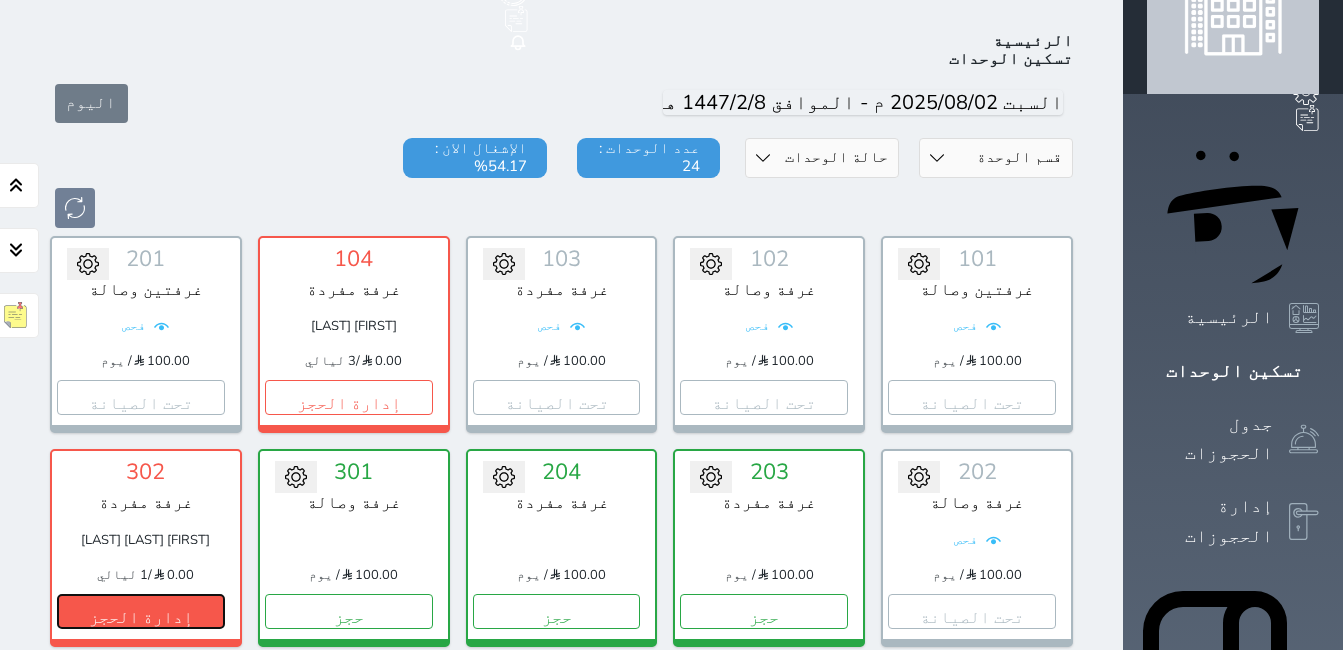 click on "إدارة الحجز" at bounding box center (141, 611) 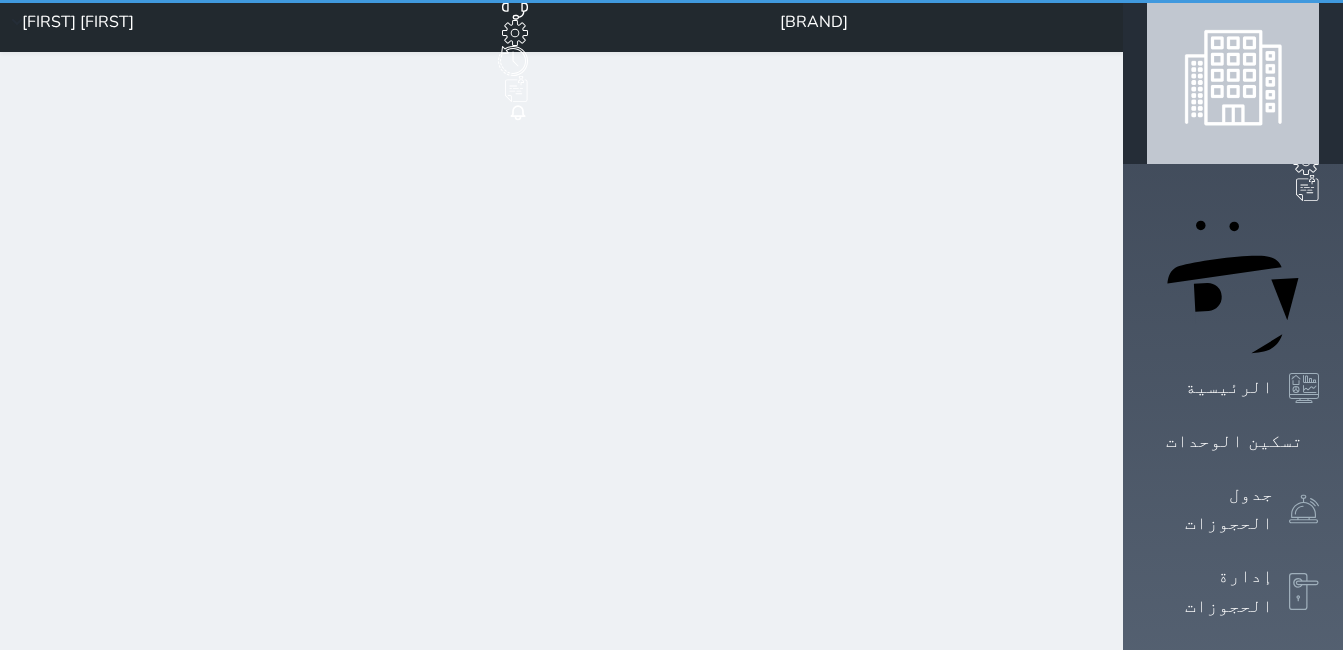 scroll, scrollTop: 0, scrollLeft: 0, axis: both 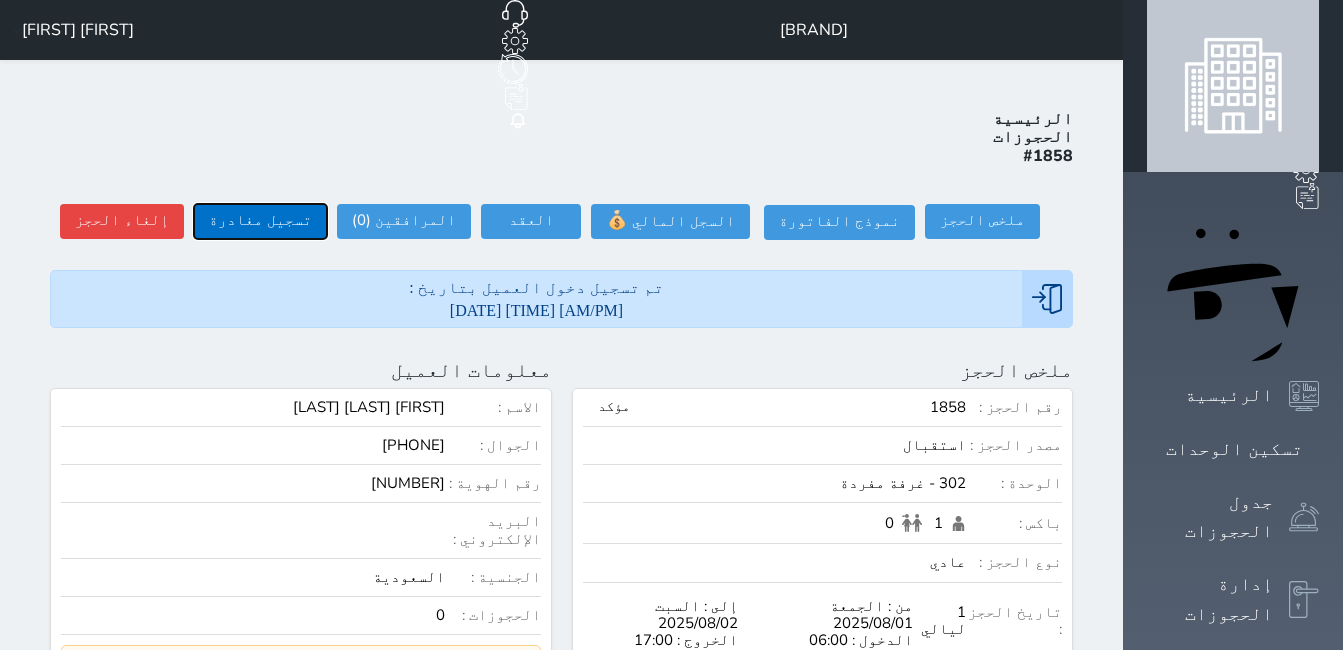 click on "تسجيل مغادرة" at bounding box center [260, 221] 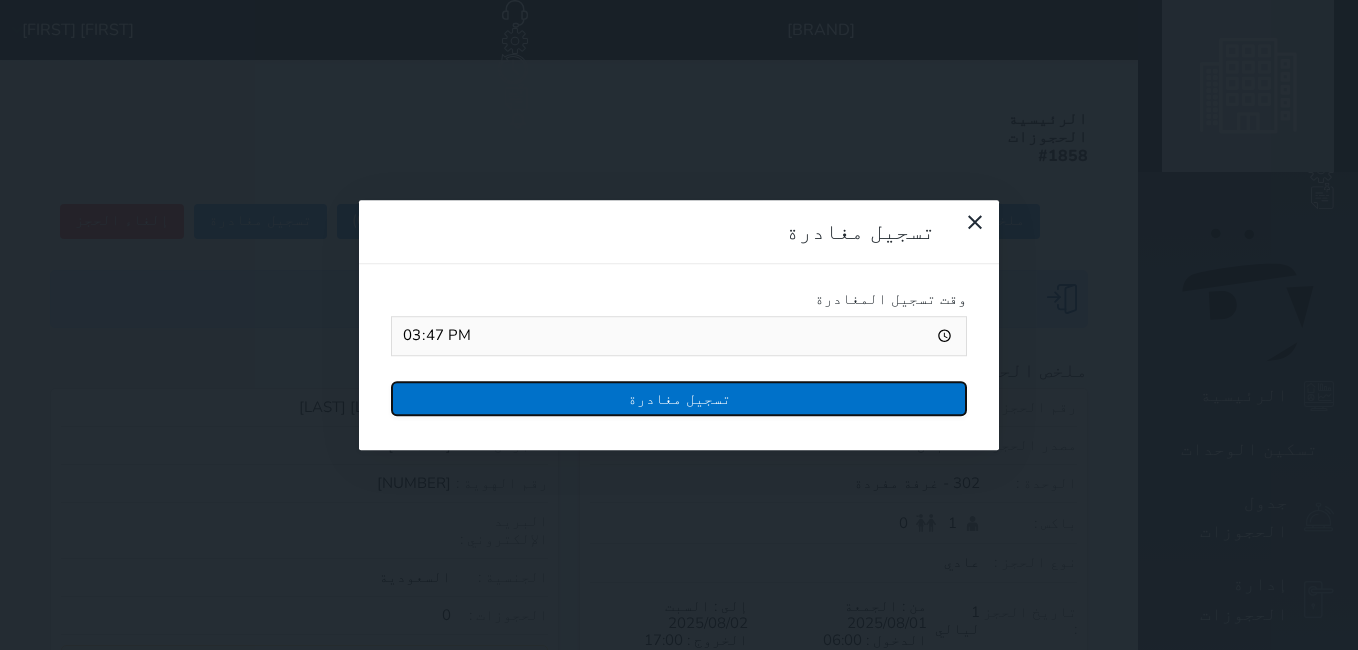 click on "تسجيل مغادرة" at bounding box center [679, 398] 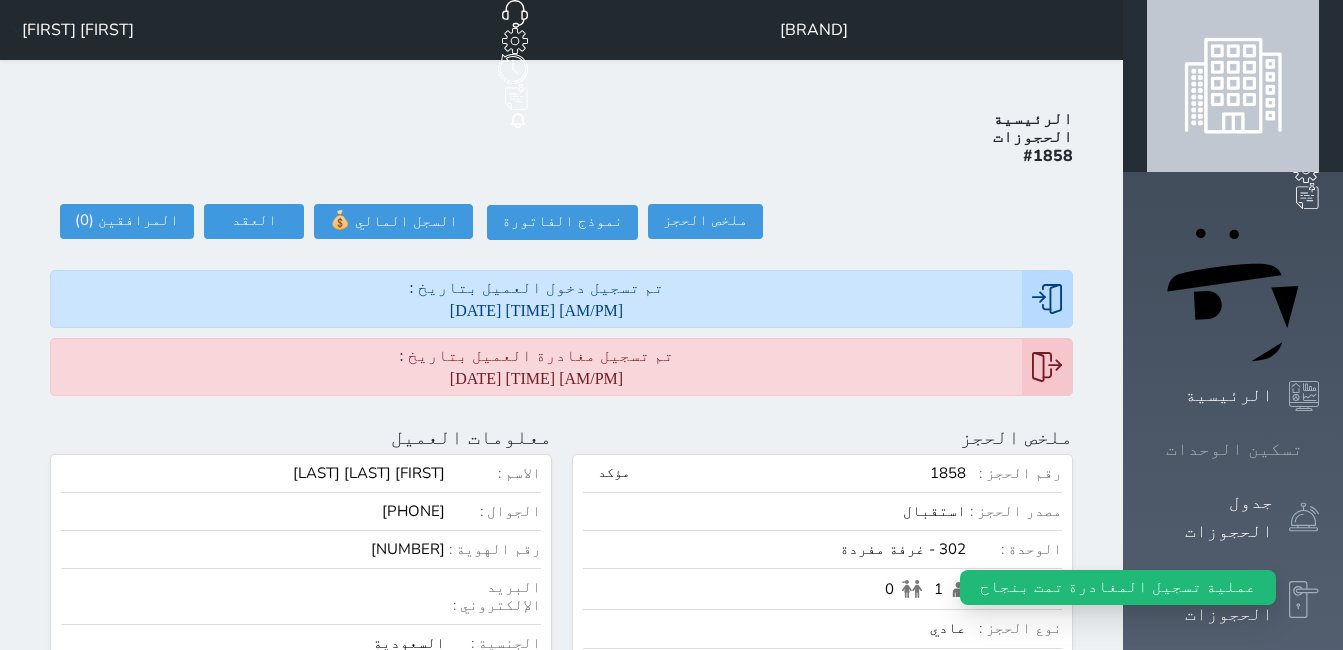 click 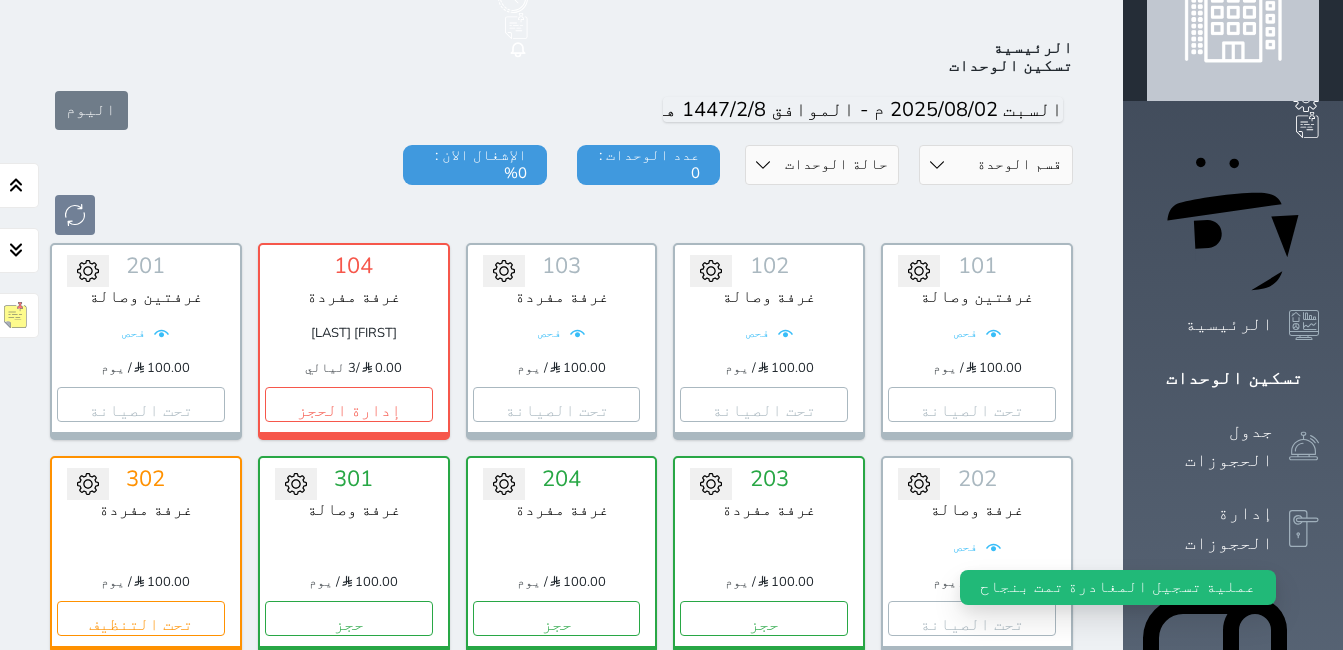 scroll, scrollTop: 78, scrollLeft: 0, axis: vertical 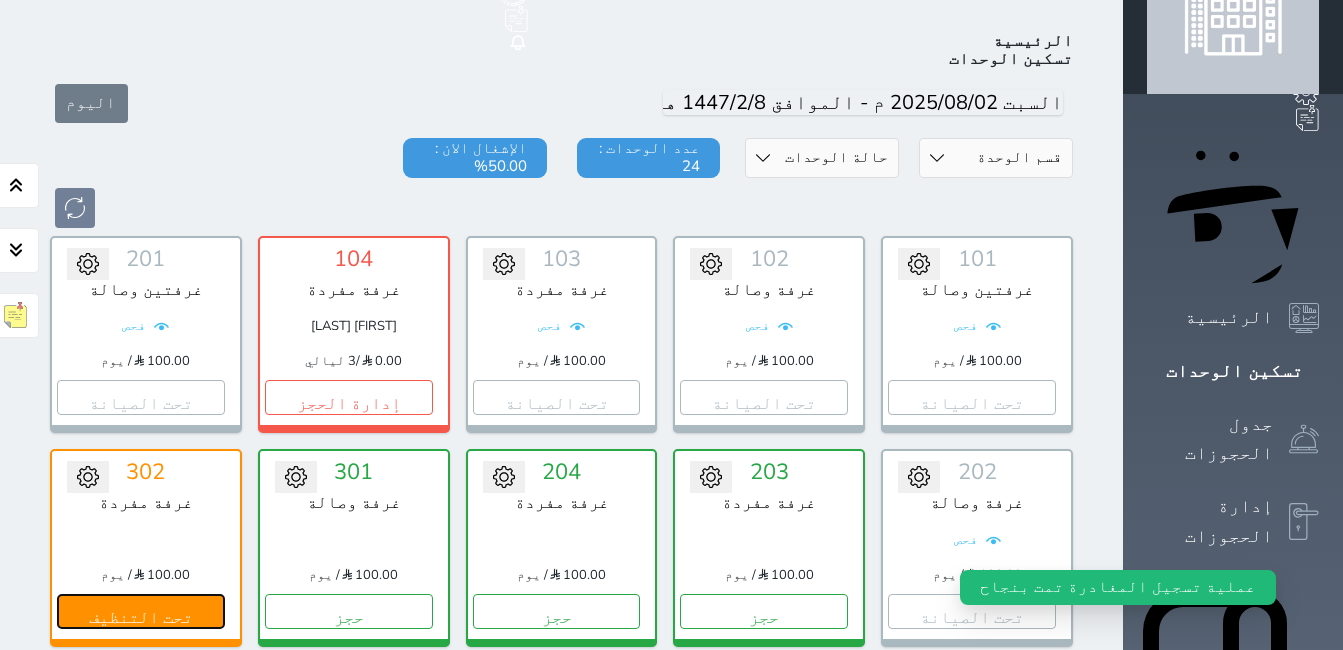 click on "تحت التنظيف" at bounding box center [141, 611] 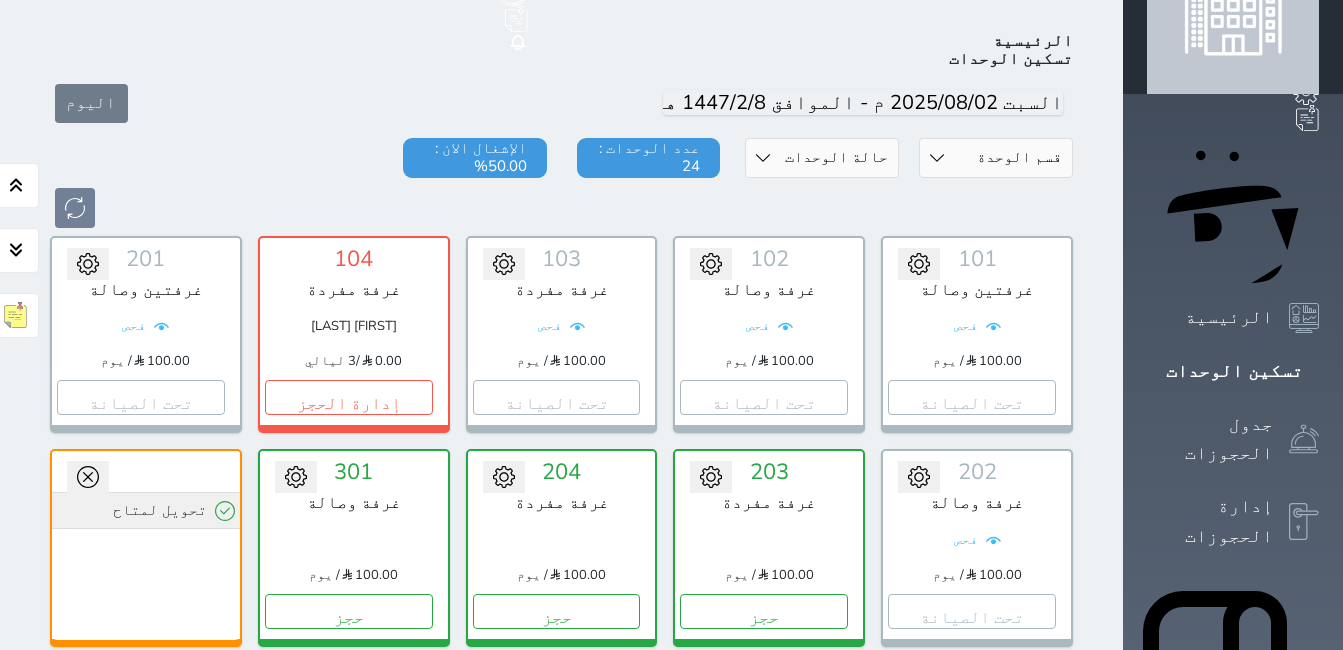 click on "تحويل لمتاح" at bounding box center (146, 510) 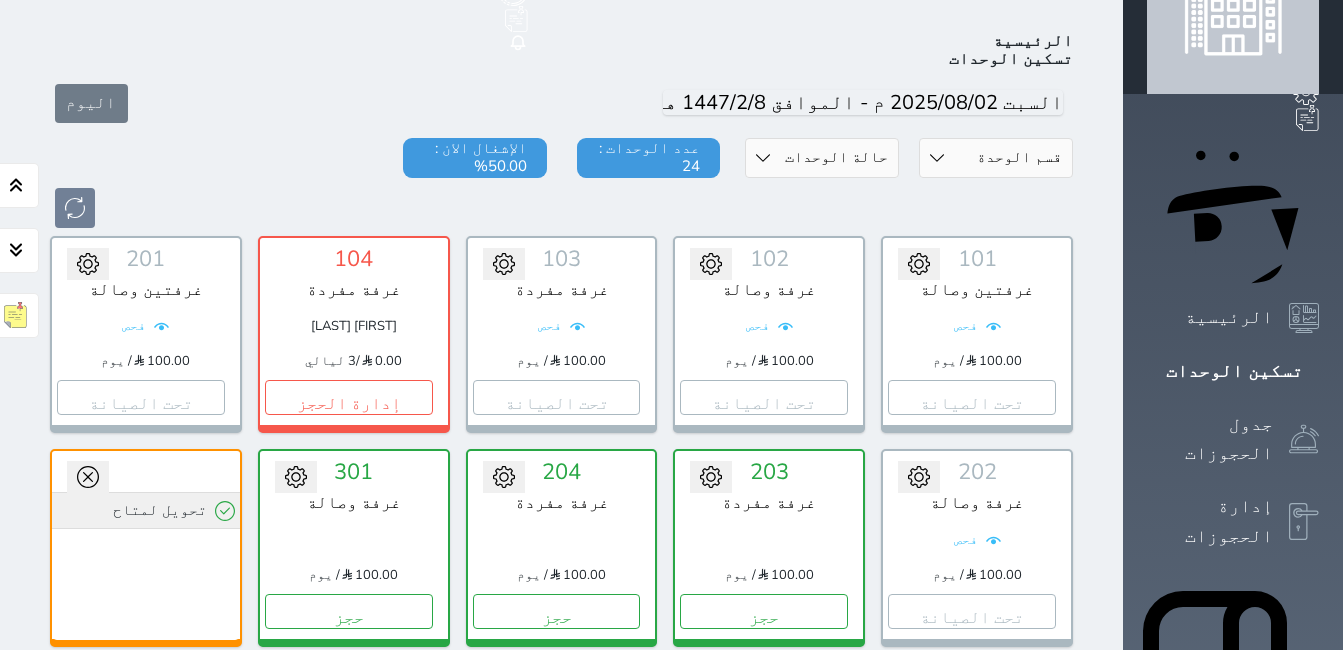 click on "تحويل لمتاح" at bounding box center (146, 510) 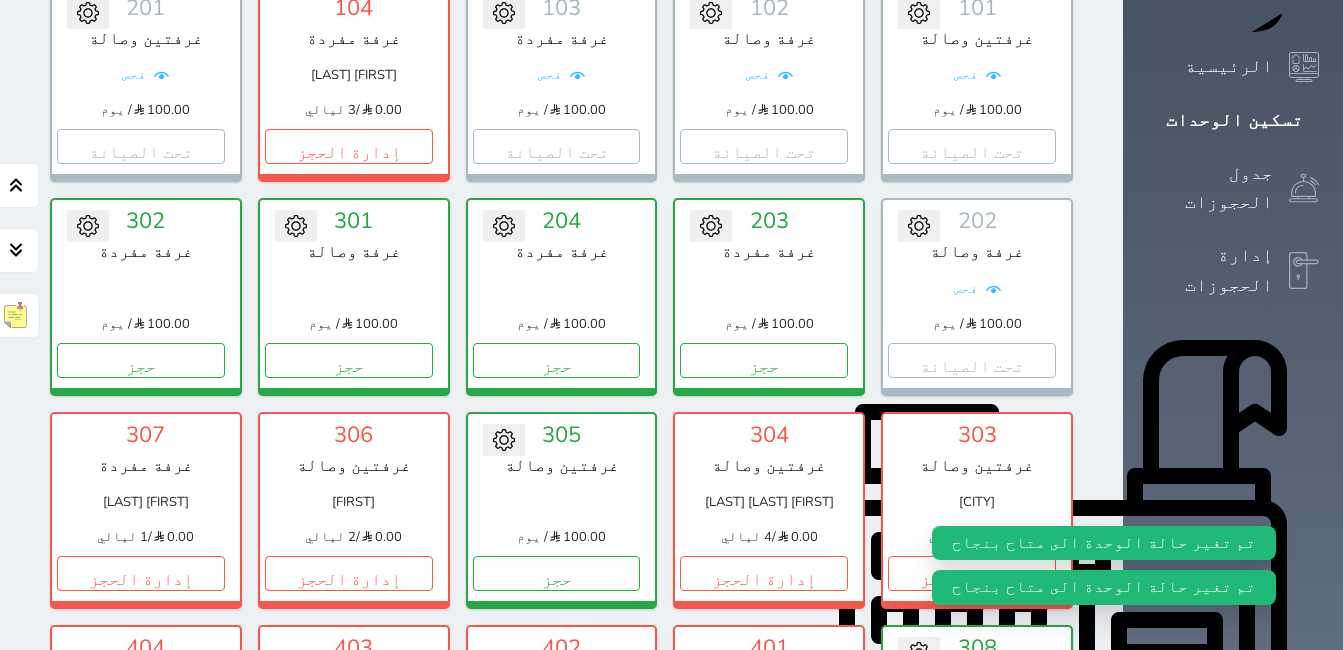 scroll, scrollTop: 378, scrollLeft: 0, axis: vertical 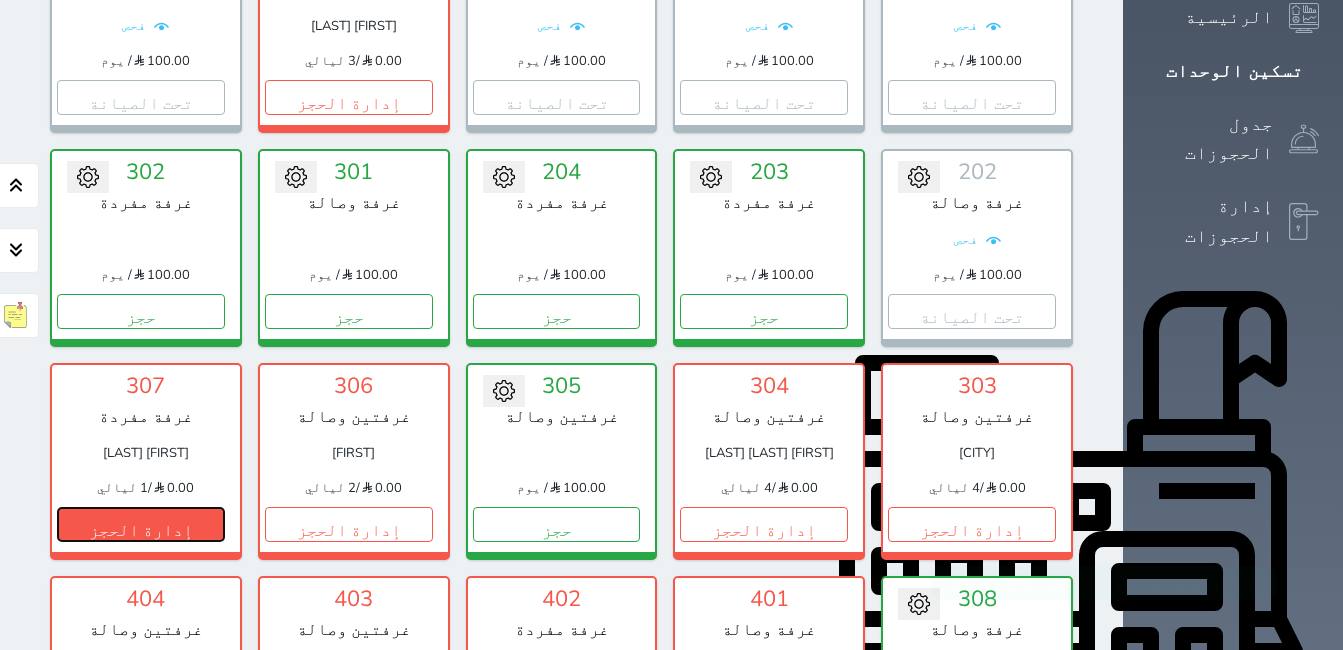 click on "إدارة الحجز" at bounding box center [141, 524] 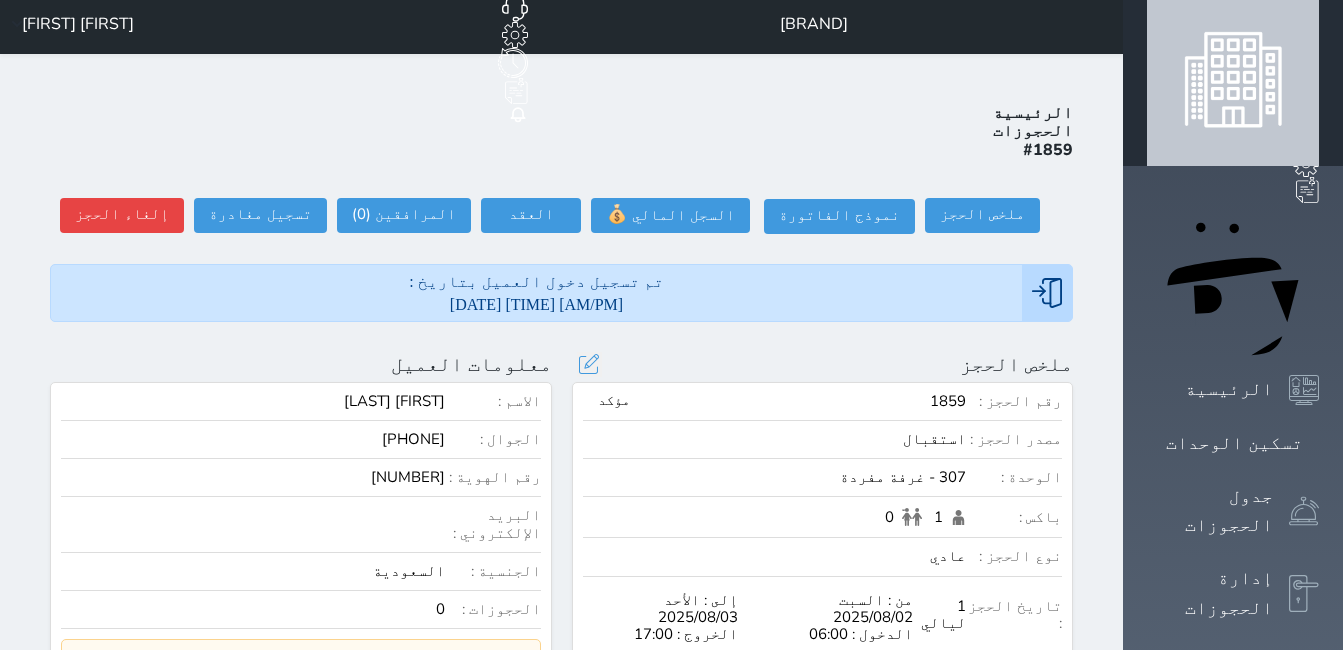 scroll, scrollTop: 0, scrollLeft: 0, axis: both 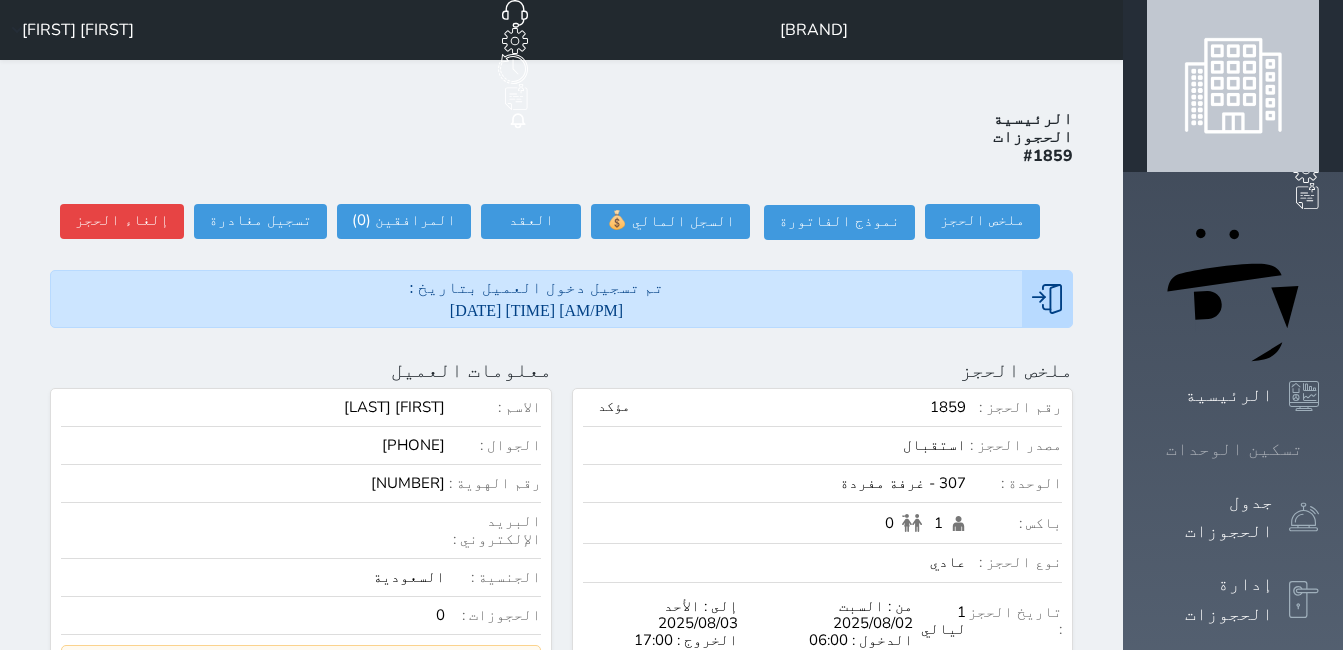 click on "تسكين الوحدات" at bounding box center [1234, 449] 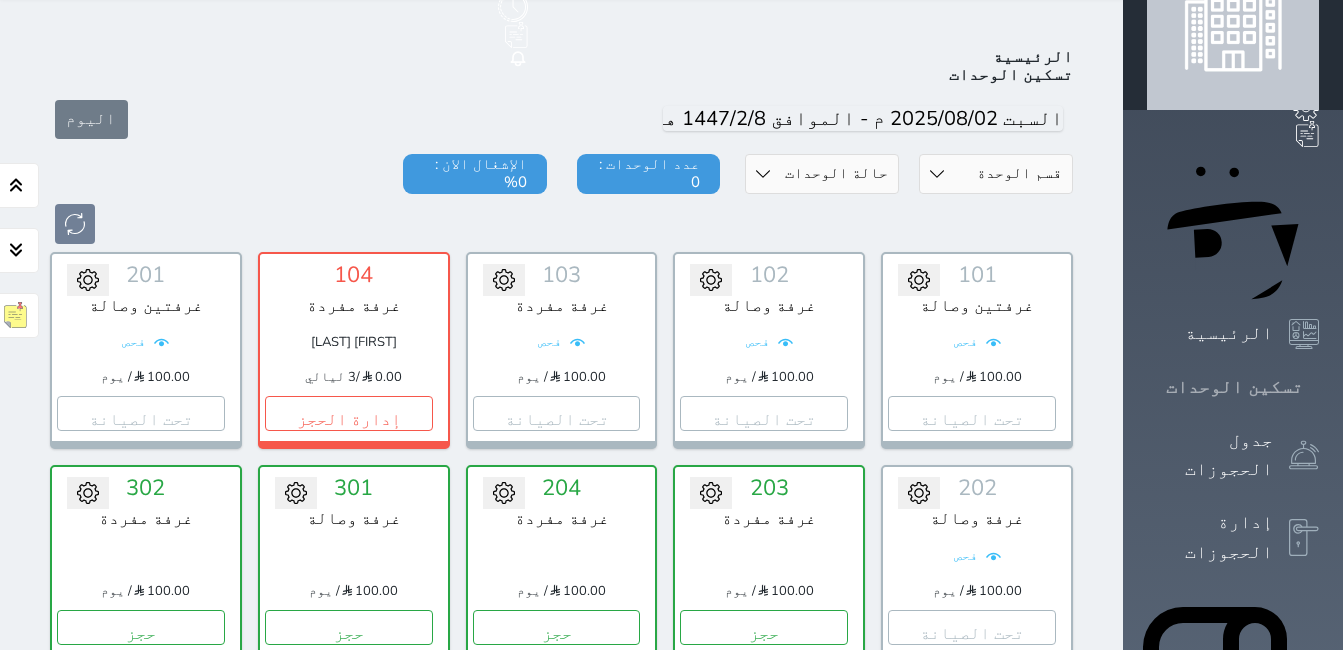 scroll, scrollTop: 78, scrollLeft: 0, axis: vertical 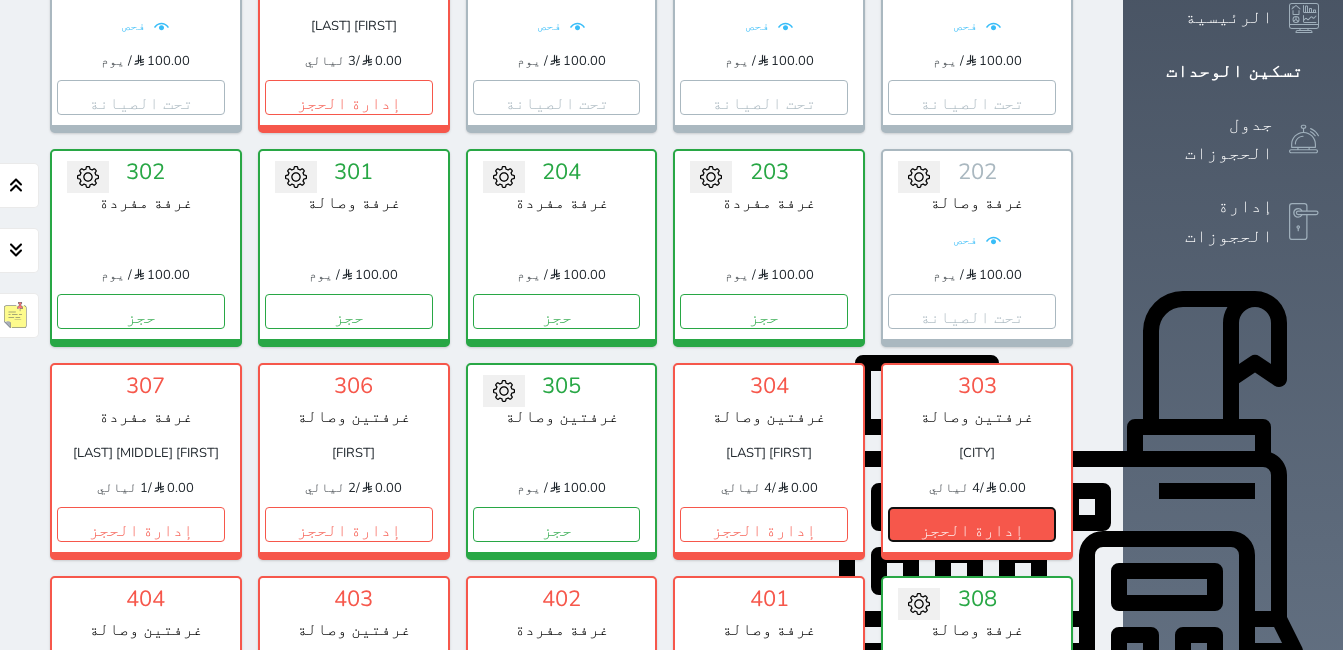 click on "إدارة الحجز" at bounding box center (972, 524) 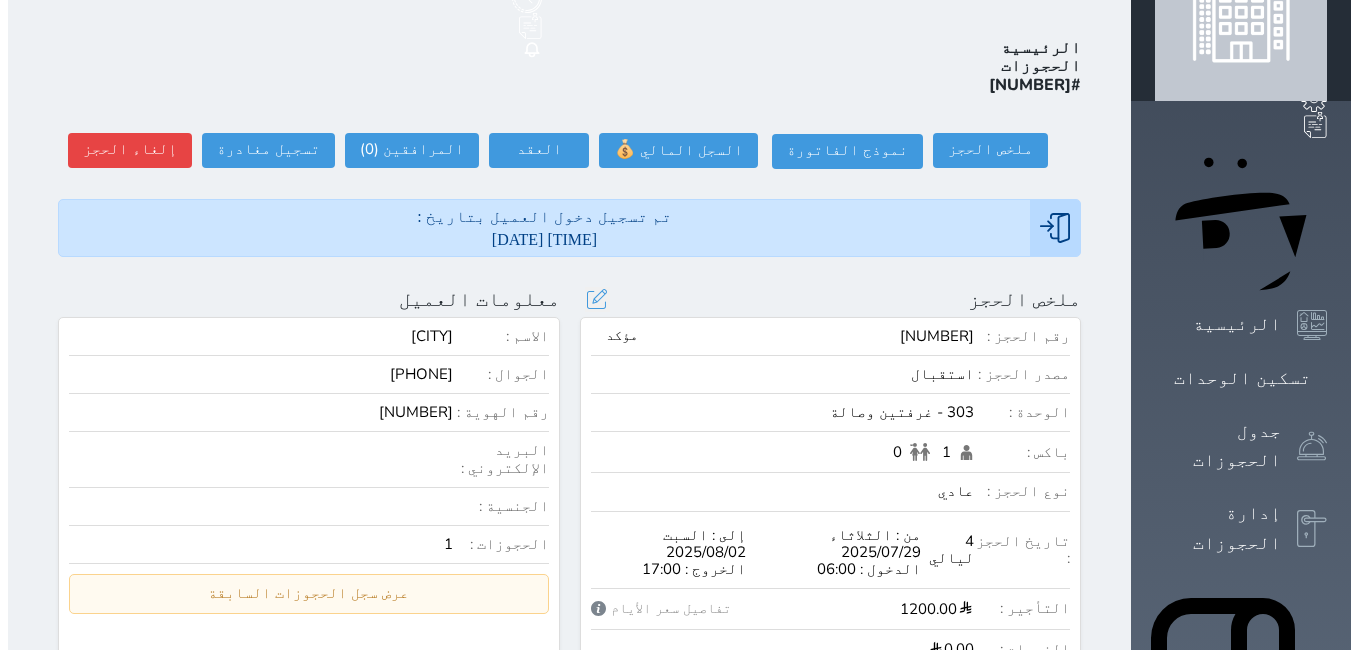 scroll, scrollTop: 0, scrollLeft: 0, axis: both 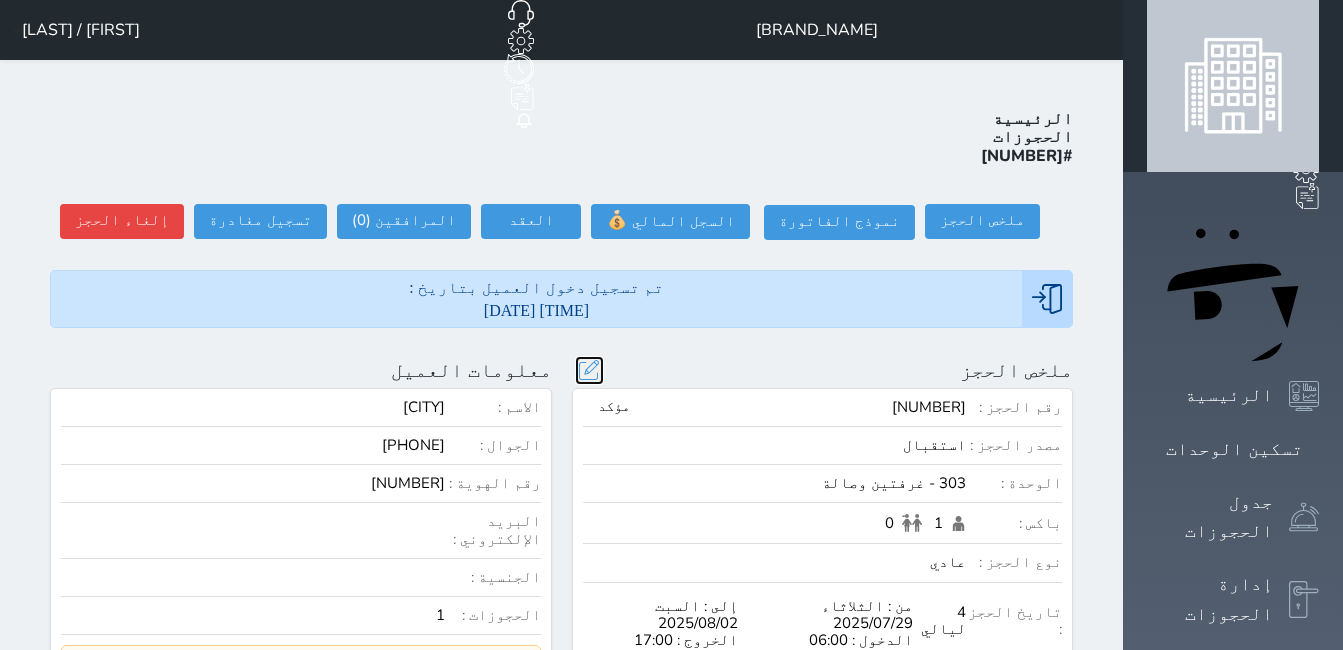 click at bounding box center (589, 370) 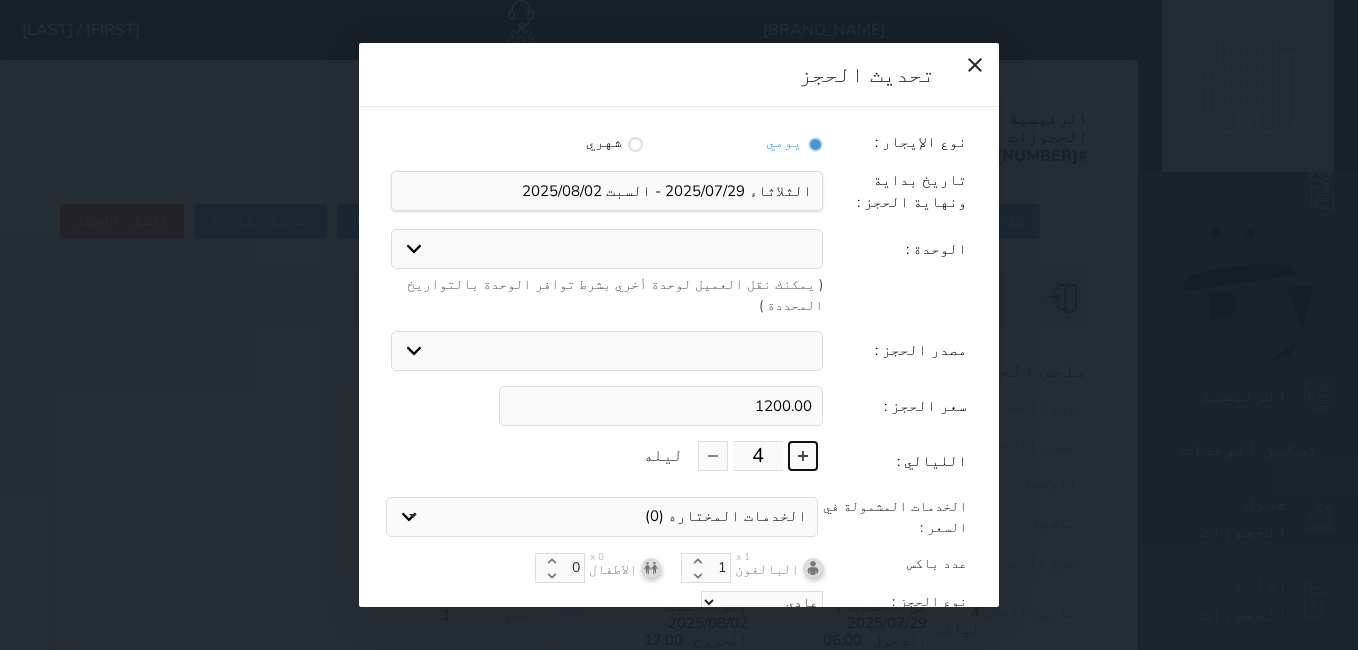 click at bounding box center [803, 456] 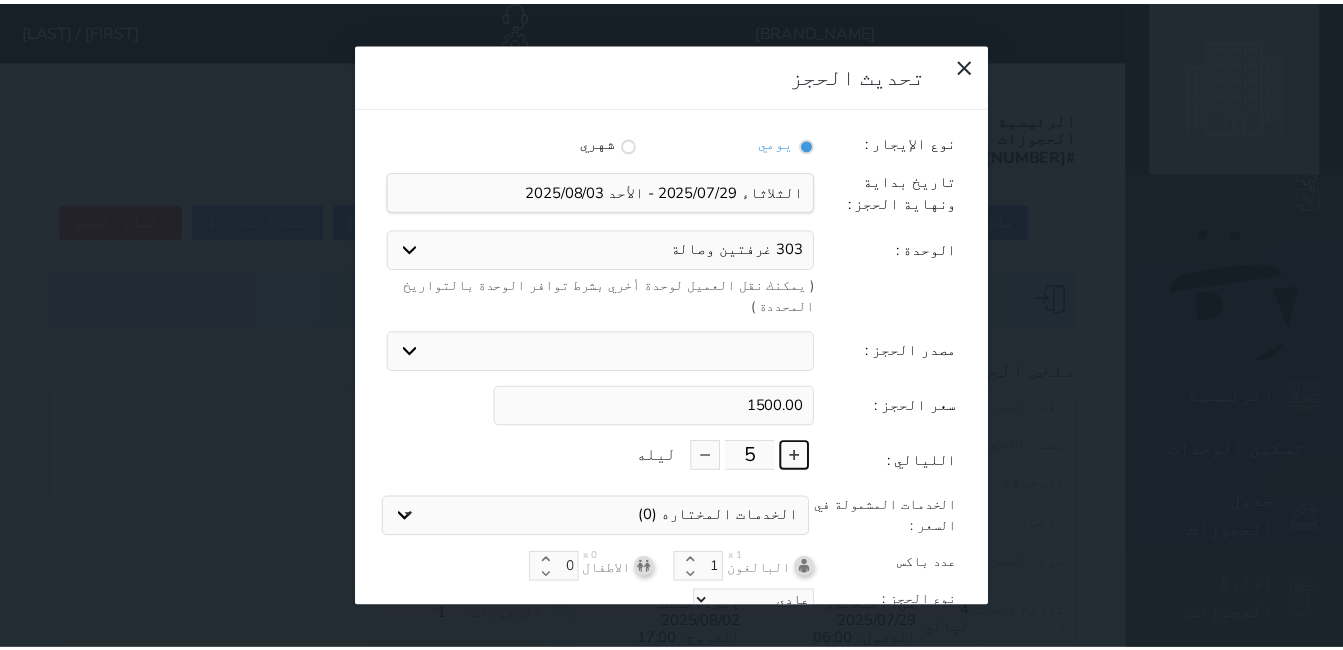 scroll, scrollTop: 45, scrollLeft: 0, axis: vertical 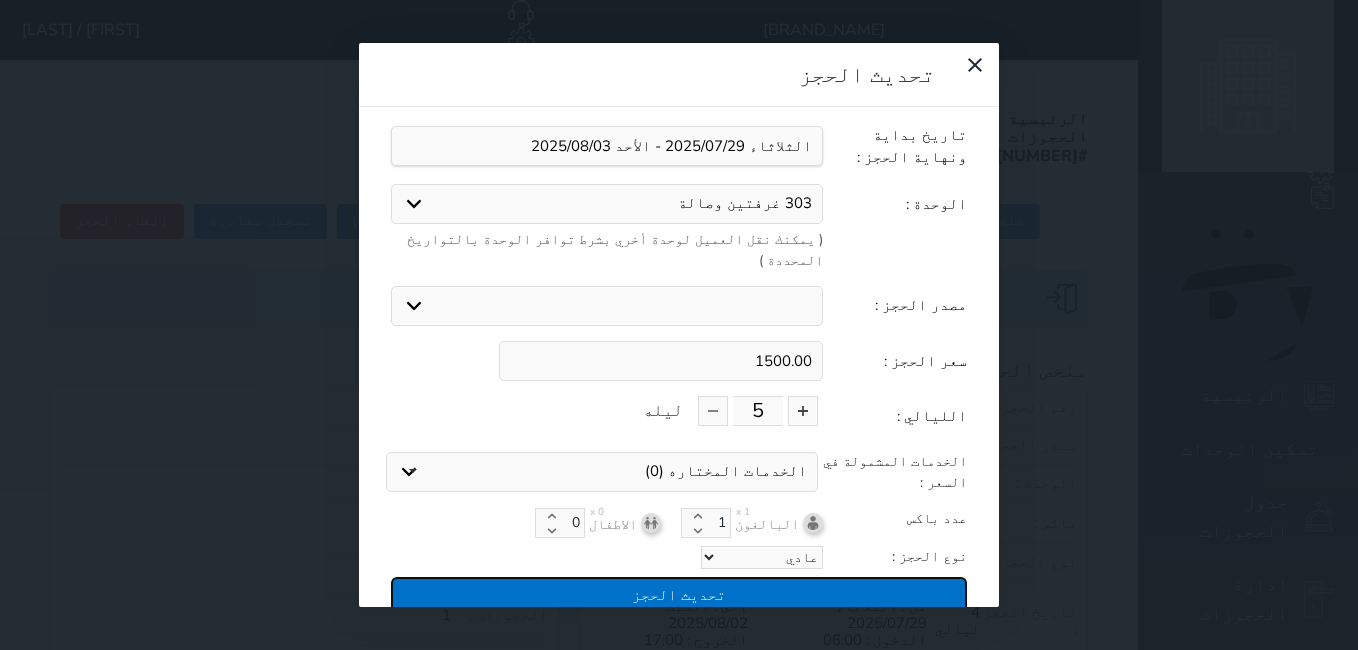 click on "تحديث الحجز" at bounding box center [679, 594] 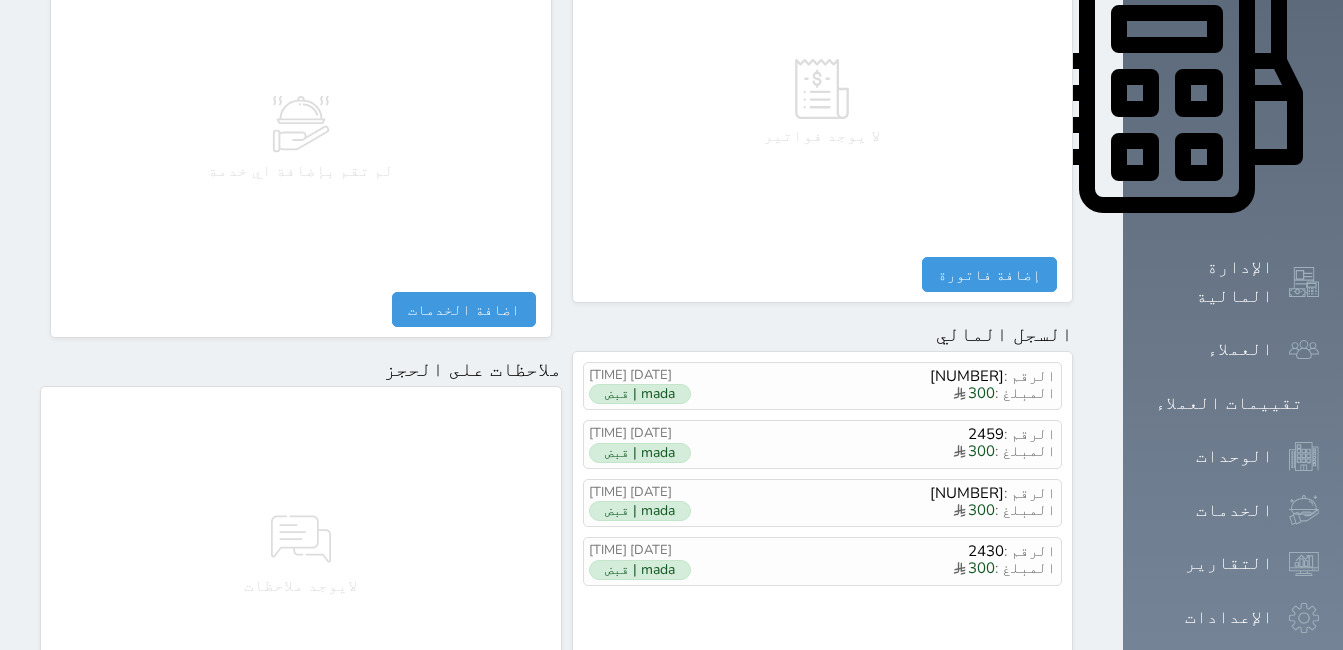 scroll, scrollTop: 1000, scrollLeft: 0, axis: vertical 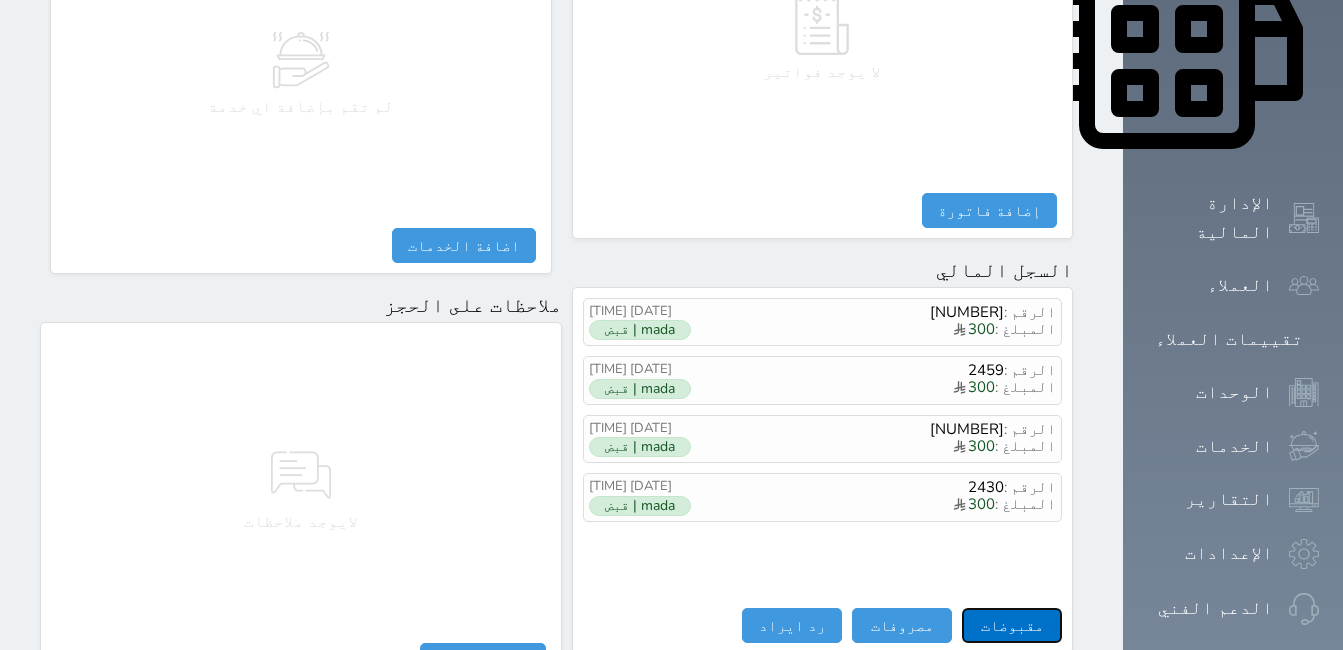 click on "مقبوضات" at bounding box center [1012, 625] 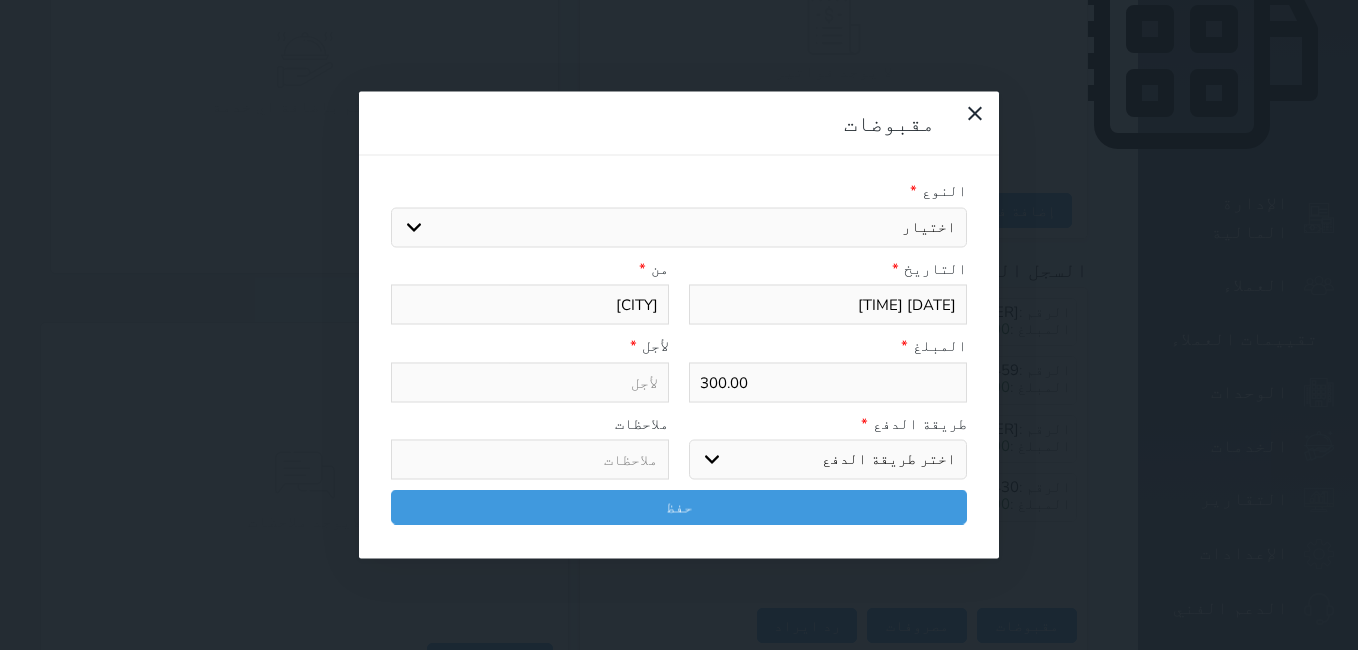 click on "اختيار" at bounding box center [679, 227] 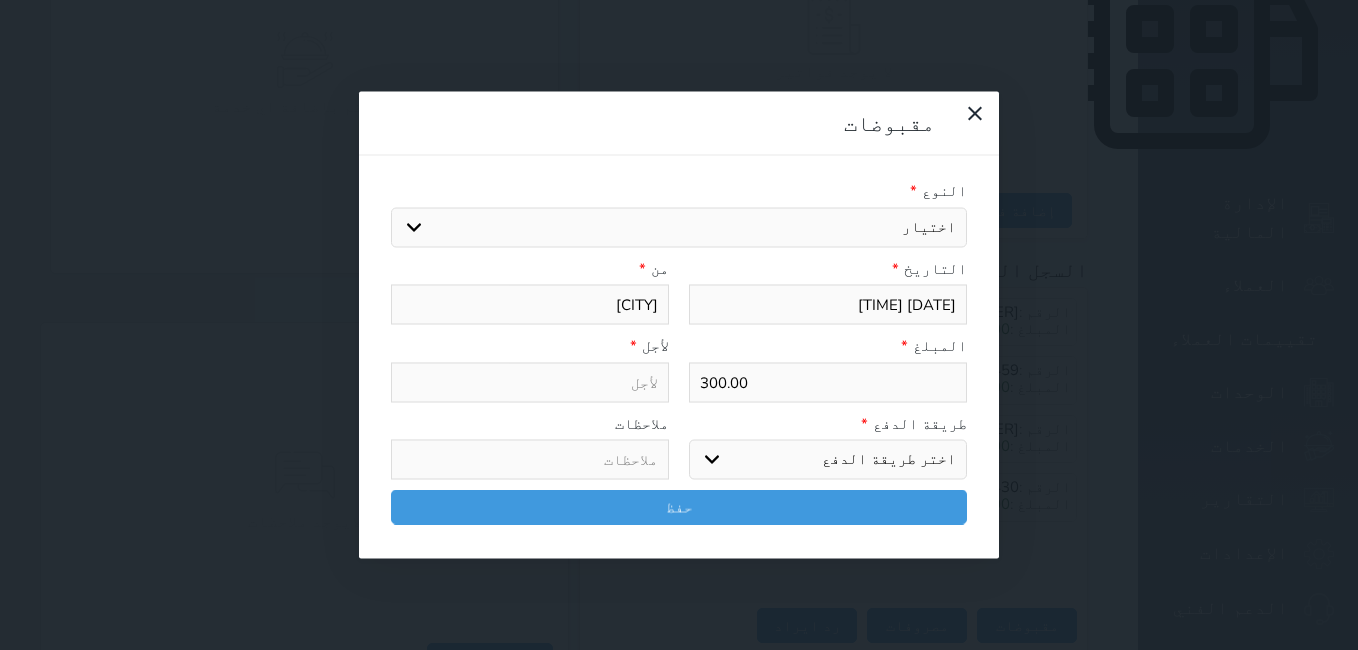 select 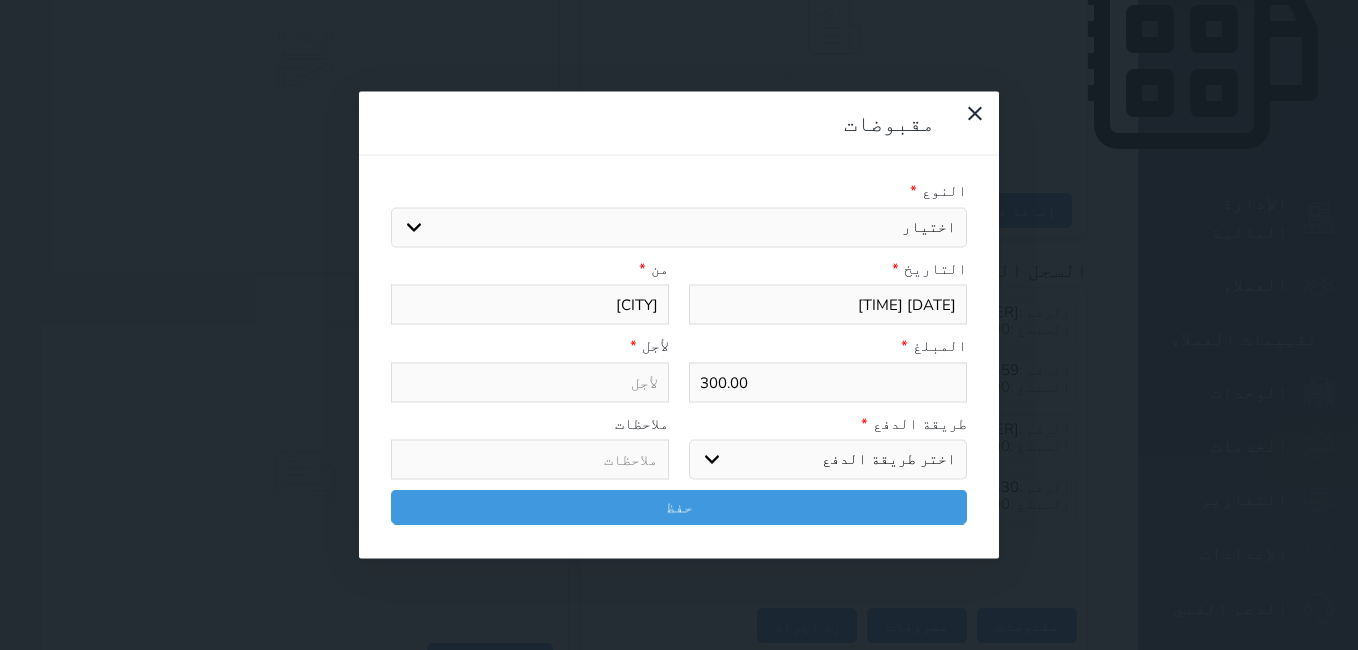 select on "[NUMBER]" 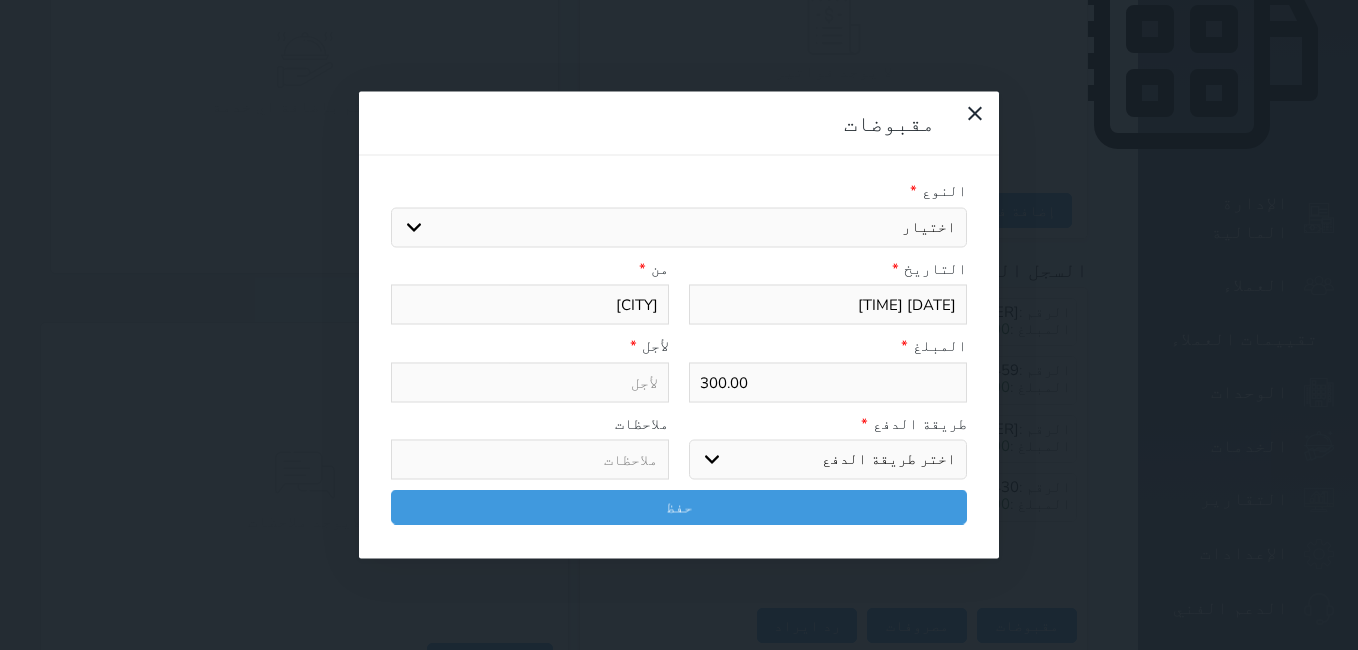 click on "اختر طريقة الدفع   دفع نقدى   تحويل بنكى   مدى   بطاقة ائتمان   آجل" at bounding box center (828, 460) 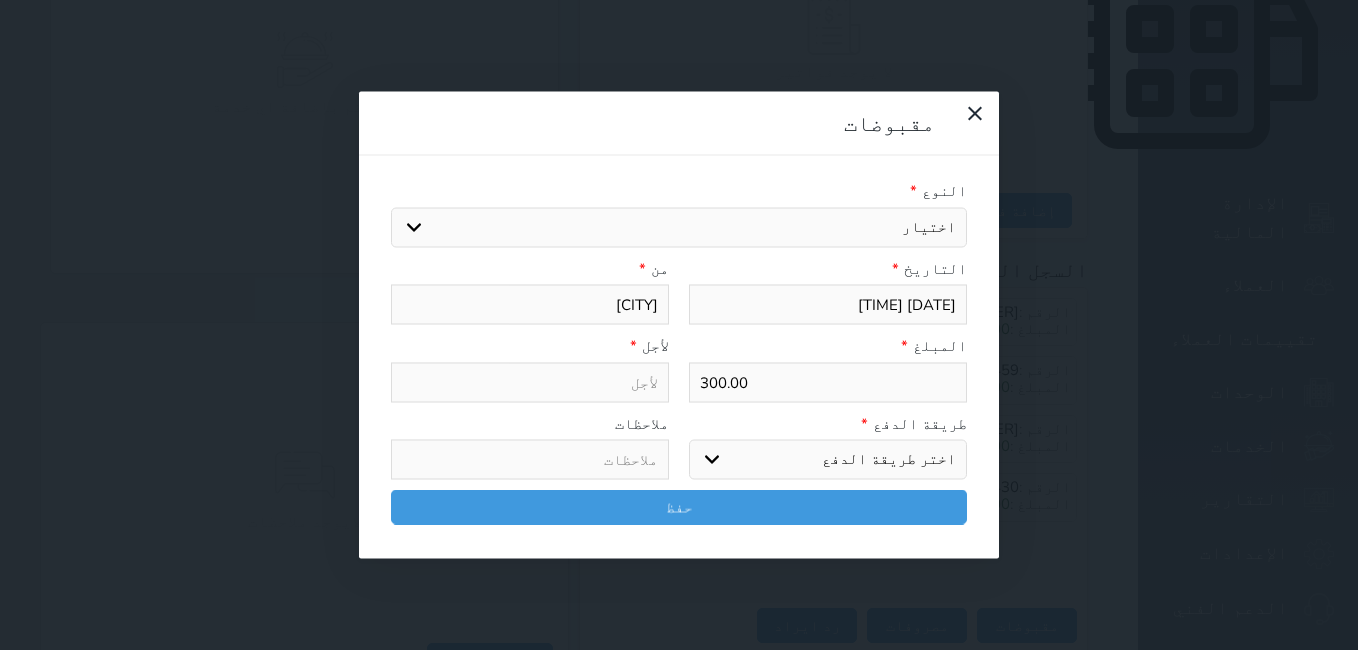 type on "قيمة إيجار - الوحدة - 303" 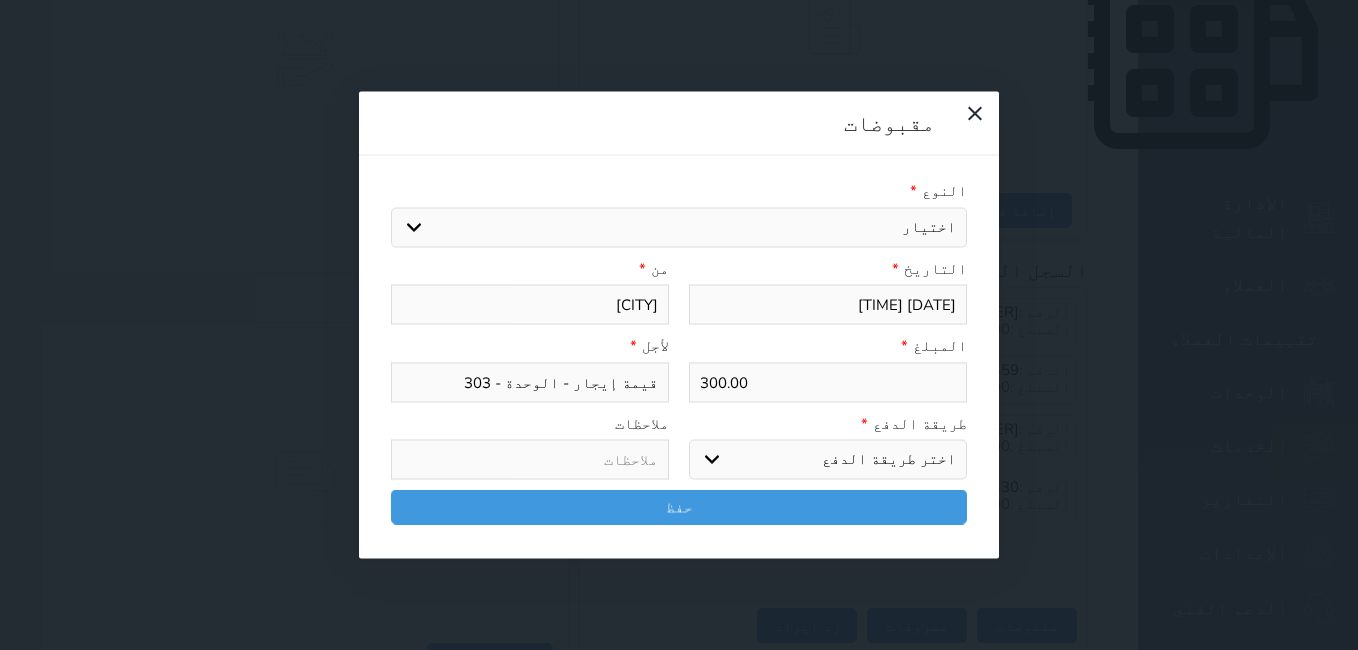 select on "mada" 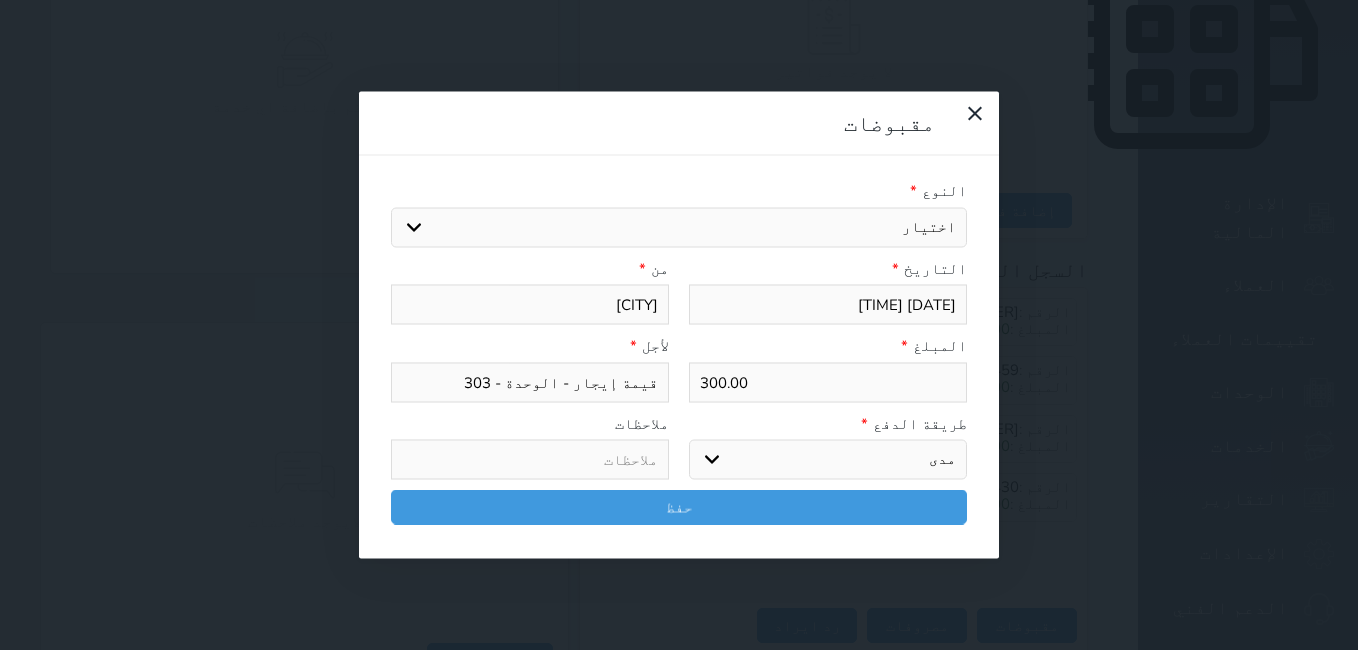 click on "اختر طريقة الدفع   دفع نقدى   تحويل بنكى   مدى   بطاقة ائتمان   آجل" at bounding box center [828, 460] 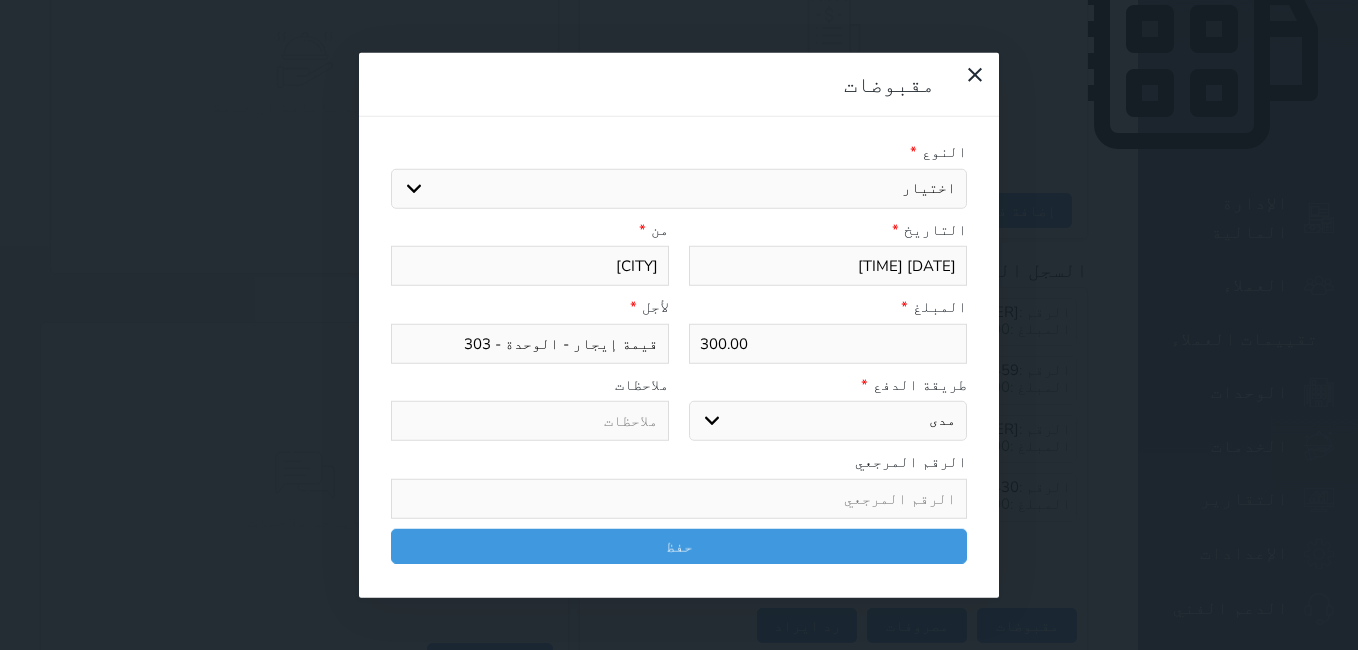 click on "النوع  *    اختيار   مقبوضات عامة قيمة إيجار فواتير تامين عربون لا ينطبق آخر مغسلة واي فاي - الإنترنت مواقف السيارات طعام الأغذية والمشروبات مشروبات المشروبات الباردة المشروبات الساخنة الإفطار غداء عشاء مخبز و كعك حمام سباحة الصالة الرياضية سبا و خدمات الجمال اختيار وإسقاط (خدمات النقل) ميني بار كابل - تلفزيون سرير إضافي تصفيف الشعر التسوق خدمات الجولات السياحية المنظمة خدمات الدليل السياحي   التاريخ *   [DATE] [TIME]   من *   [CITY]   المبلغ *   300.00   لأجل *   قيمة إيجار - الوحدة - 303   طريقة الدفع *   اختر طريقة الدفع   دفع نقدى   تحويل بنكى   مدى   بطاقة ائتمان   آجل   ملاحظات" at bounding box center (679, 357) 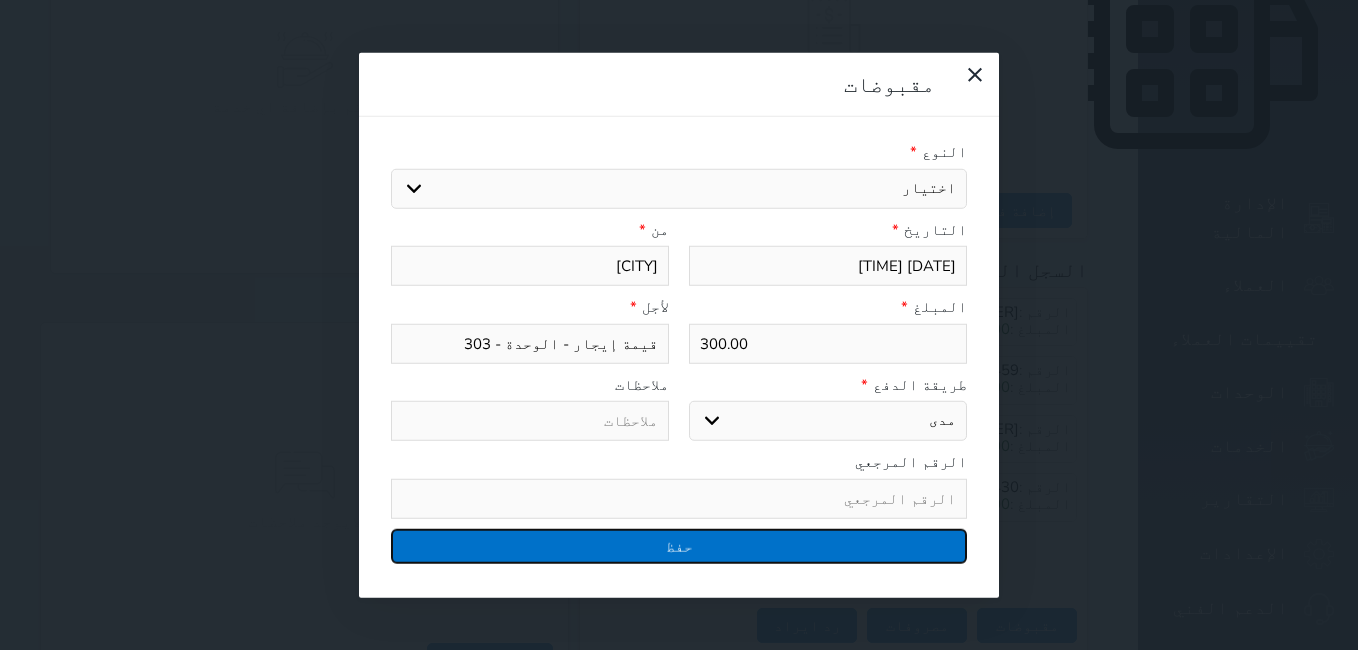 click on "حفظ" at bounding box center [679, 545] 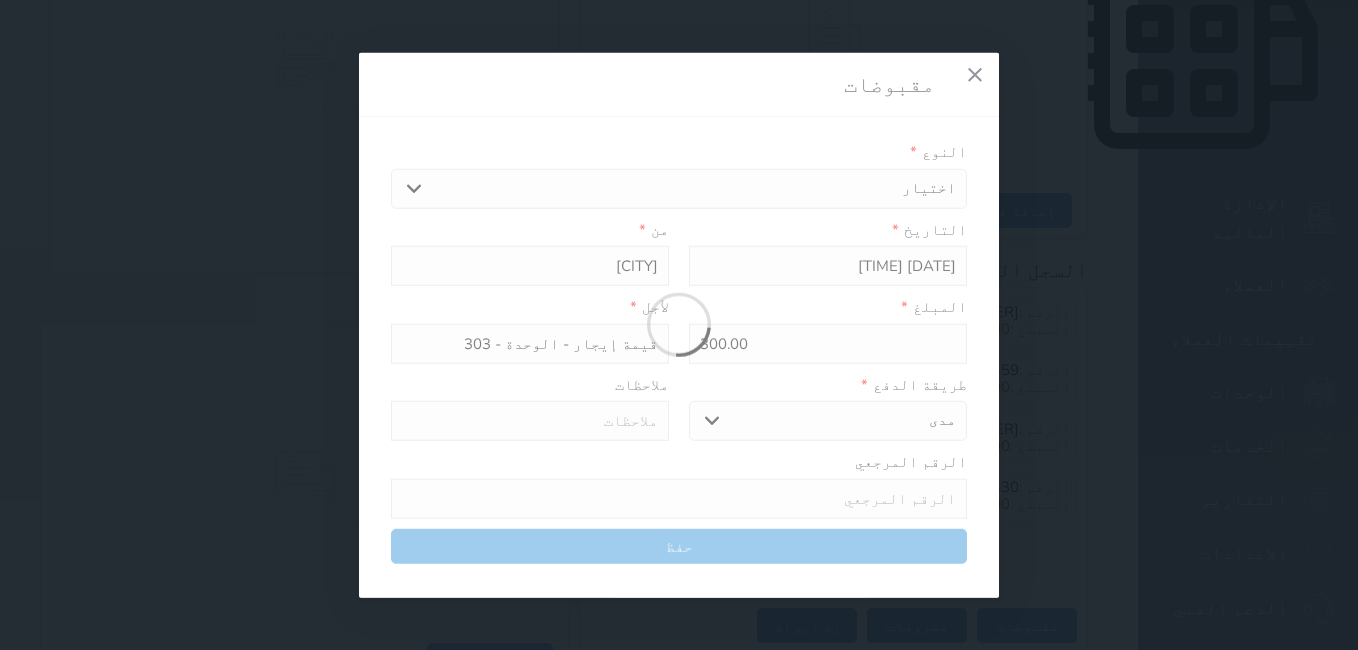 select 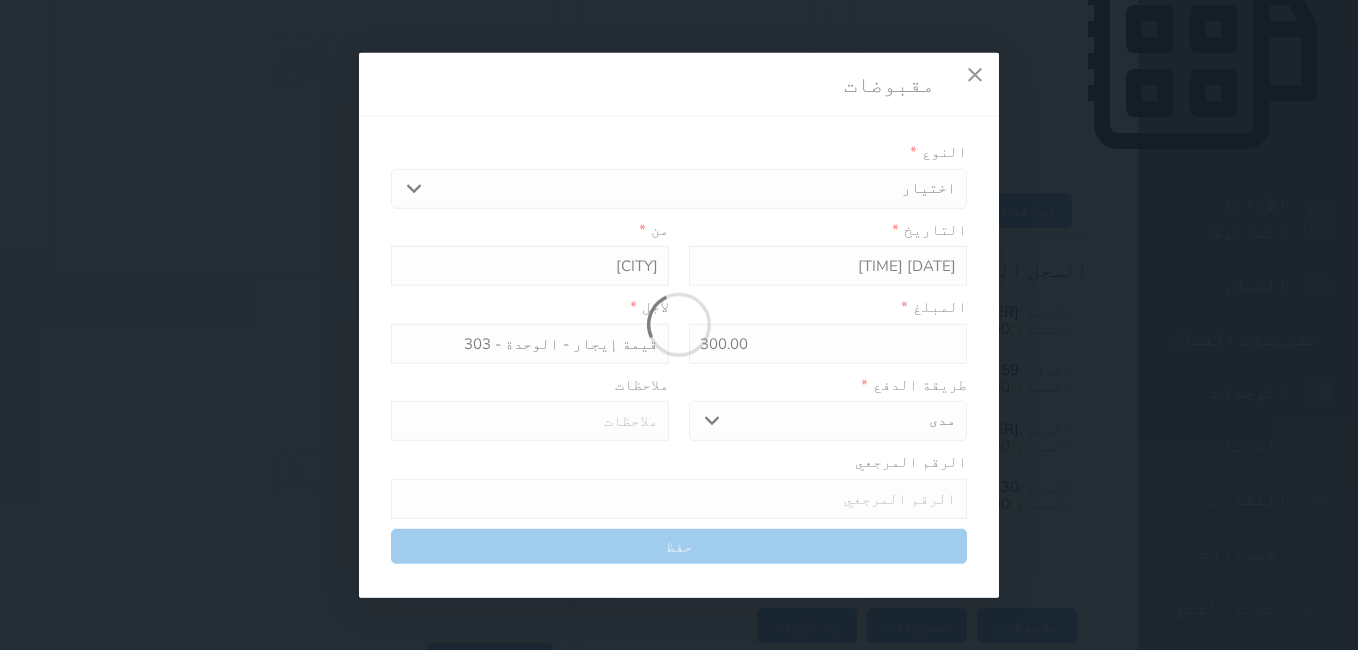 type 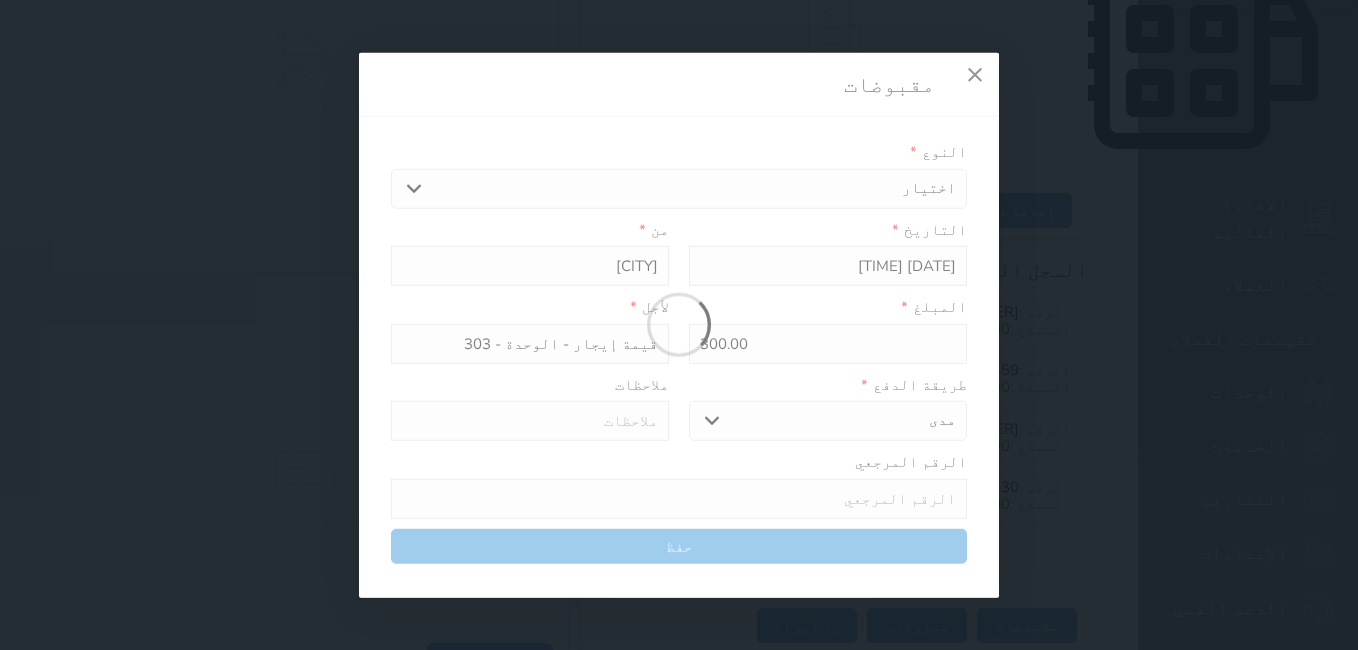 type on "0" 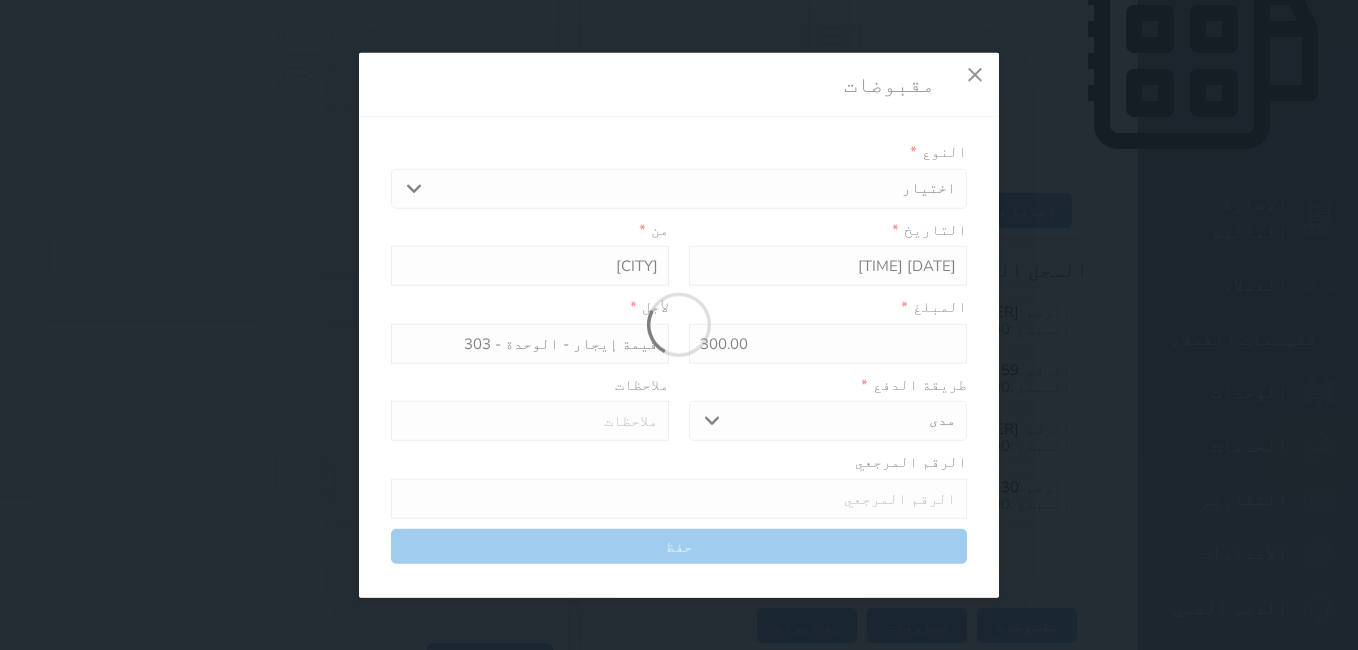 select 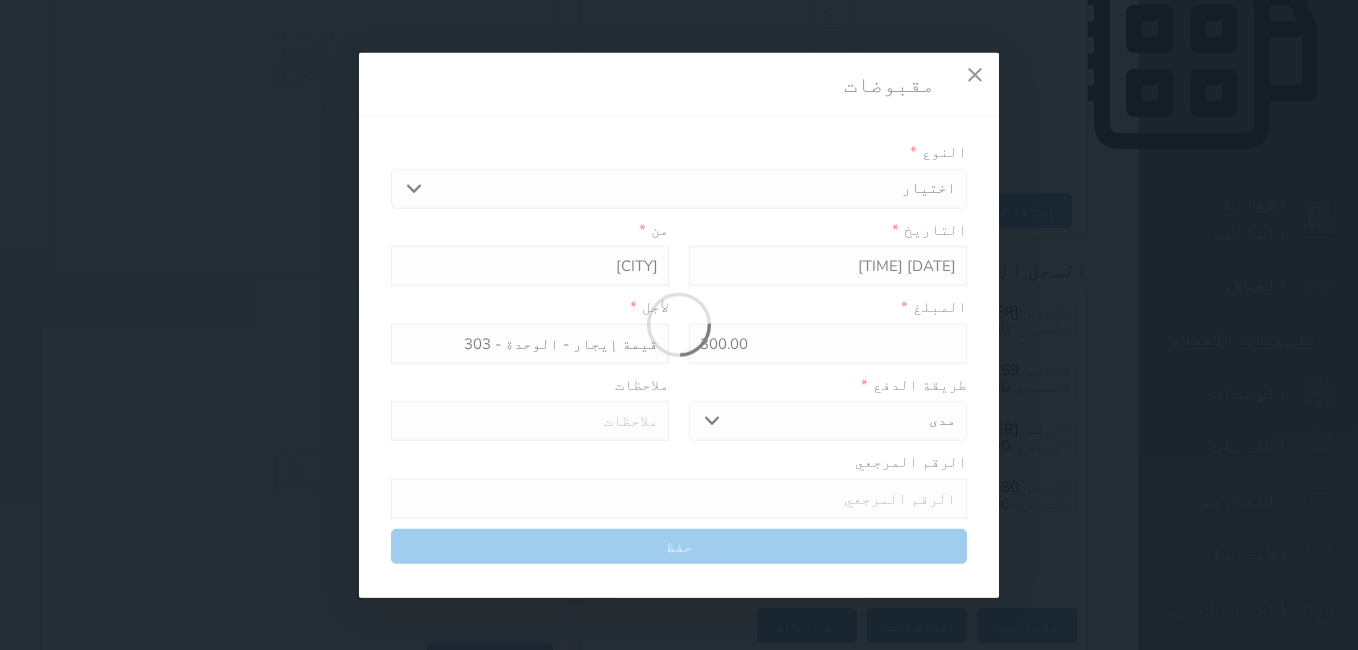 type on "0" 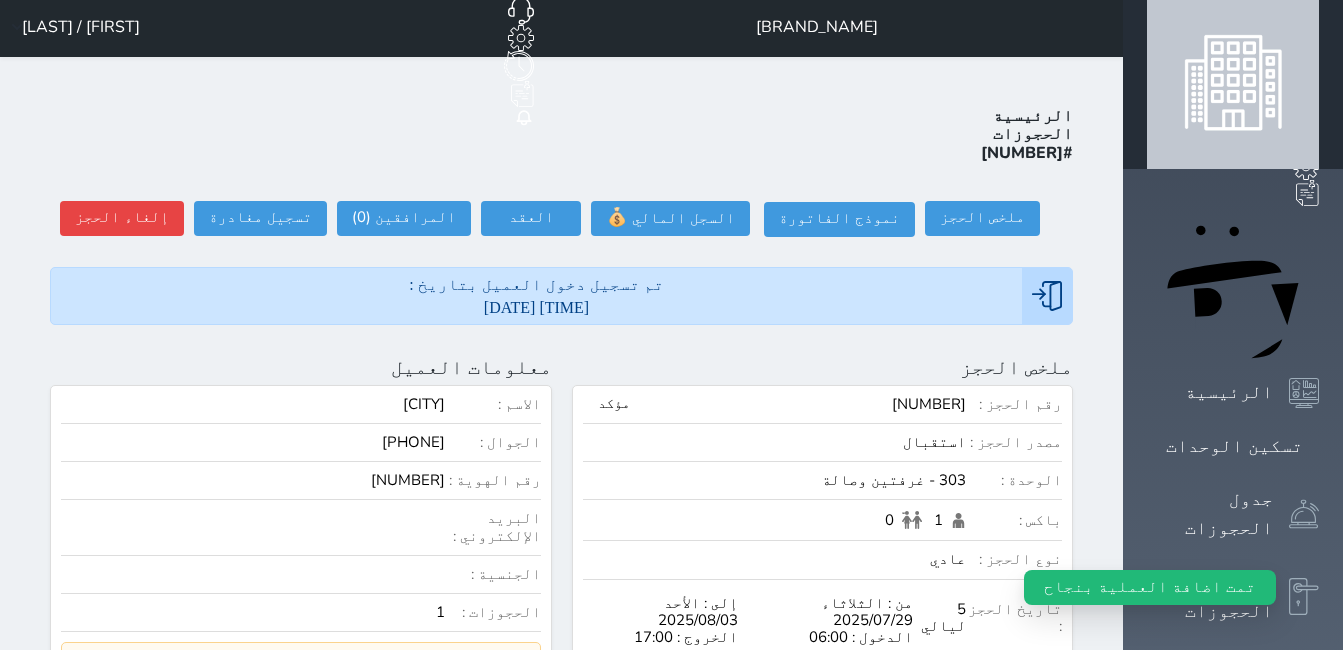 scroll, scrollTop: 0, scrollLeft: 0, axis: both 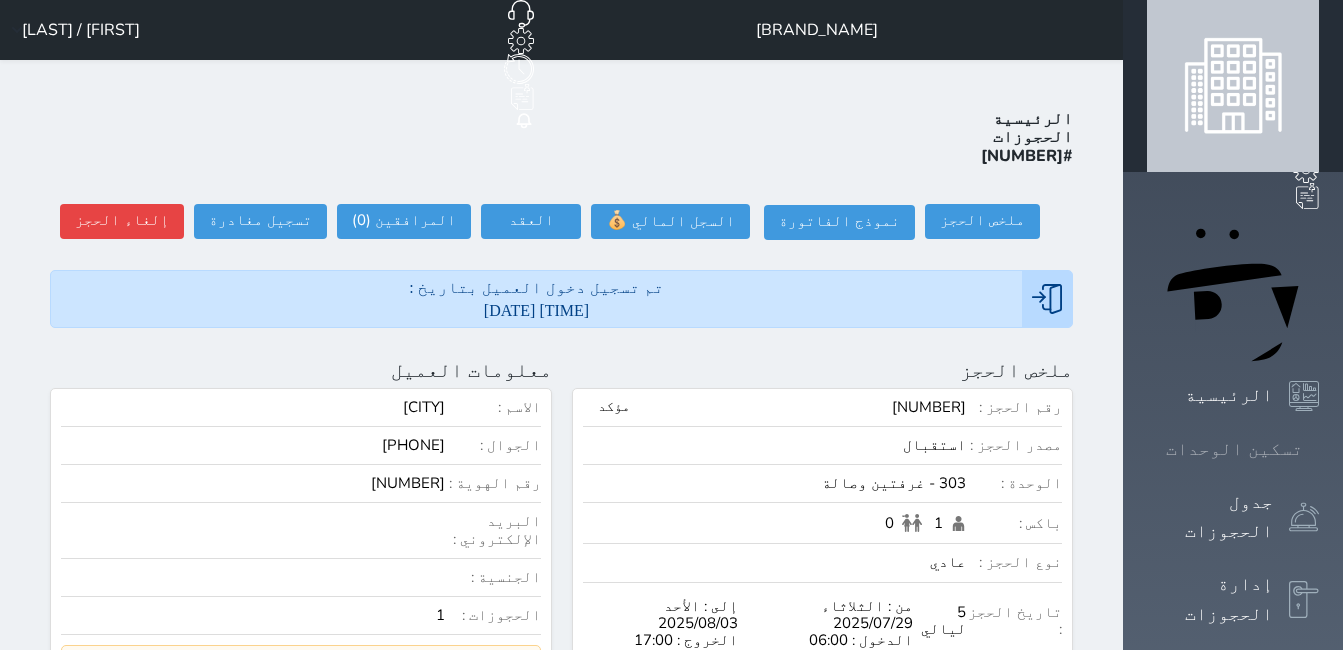 click 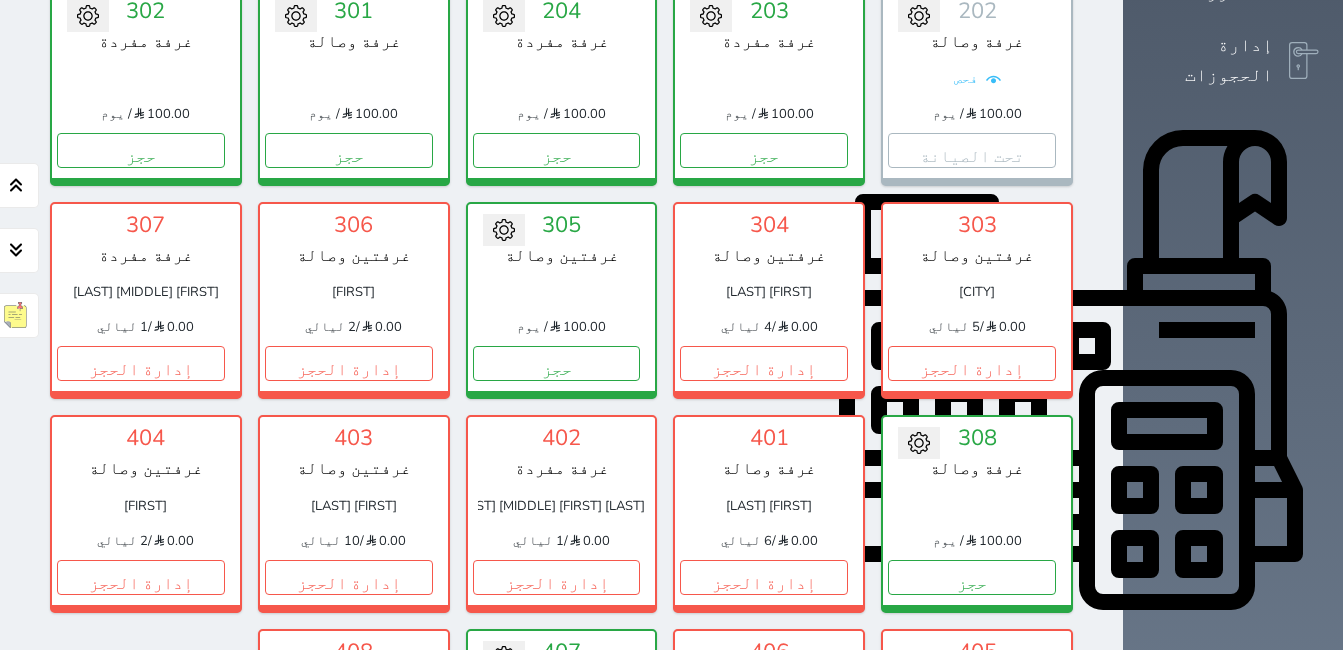 scroll, scrollTop: 578, scrollLeft: 0, axis: vertical 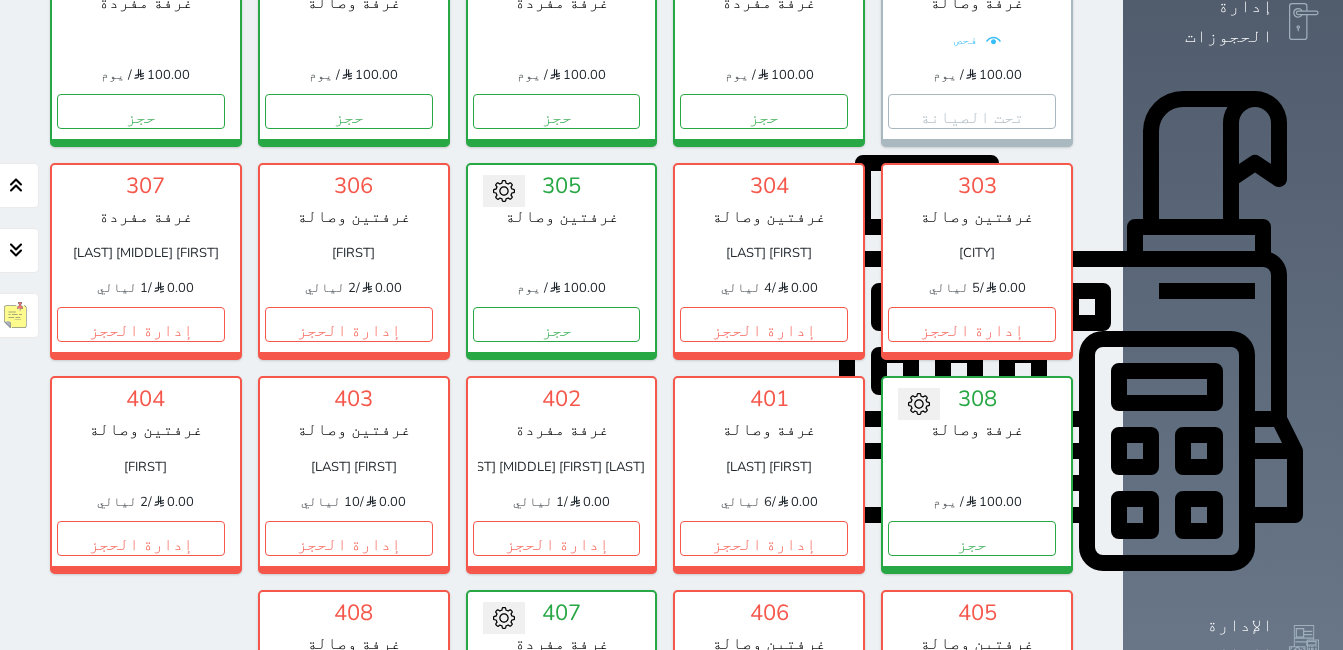 click on "إدارة الحجز" at bounding box center (764, 751) 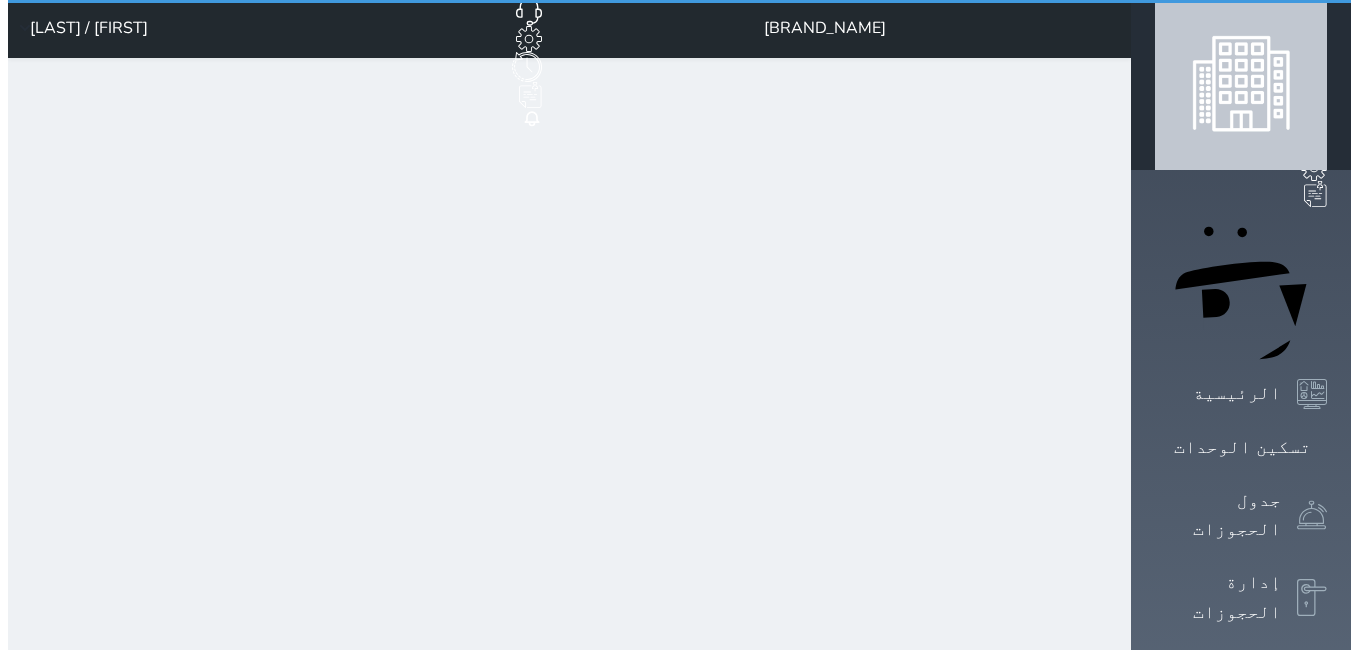 scroll, scrollTop: 0, scrollLeft: 0, axis: both 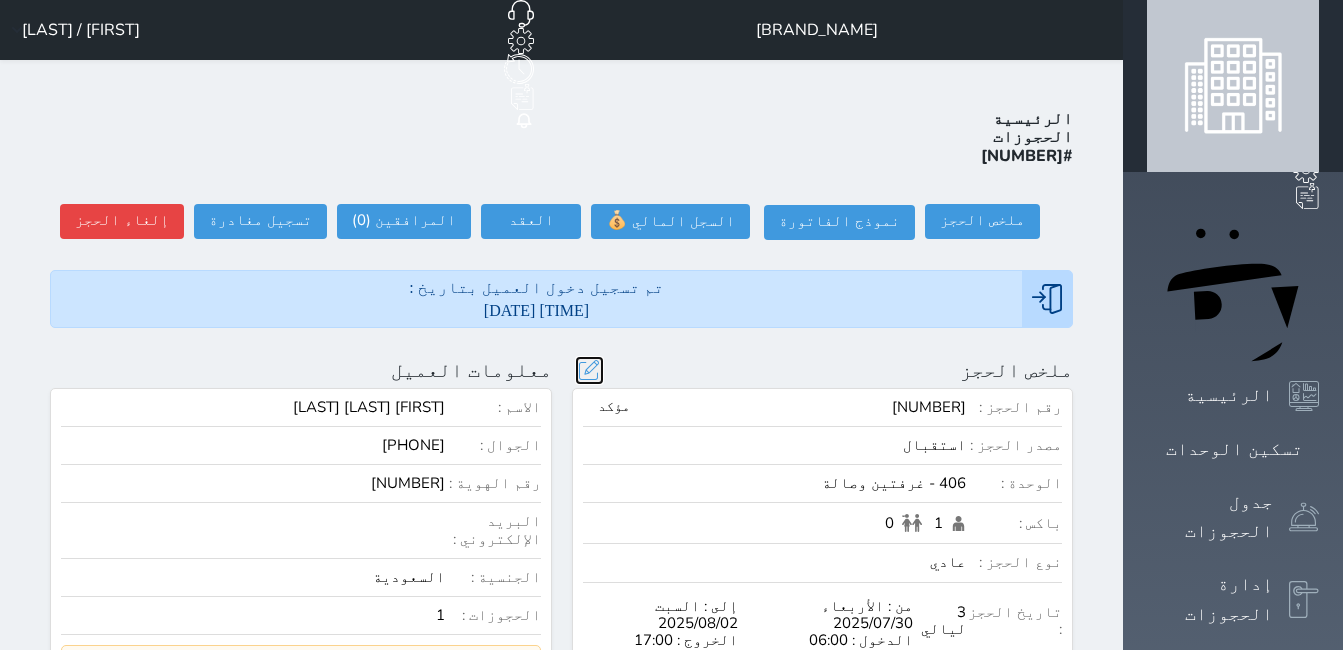 click at bounding box center (589, 370) 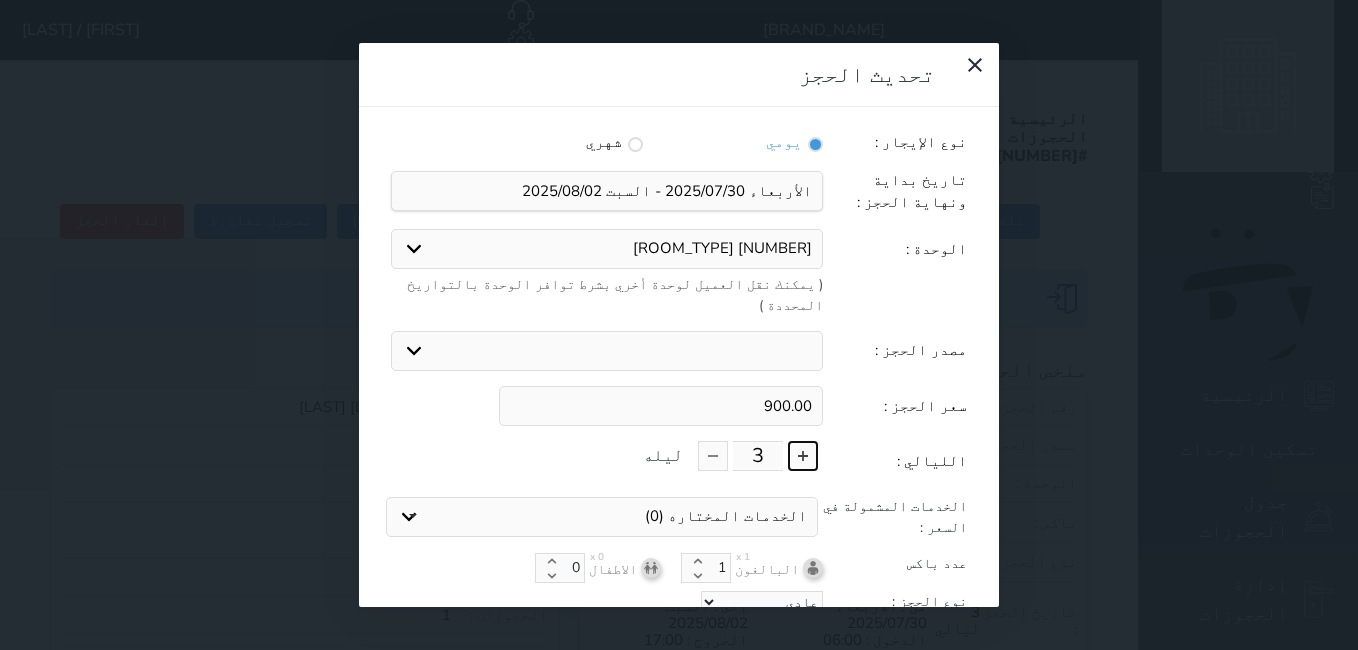 click at bounding box center [803, 456] 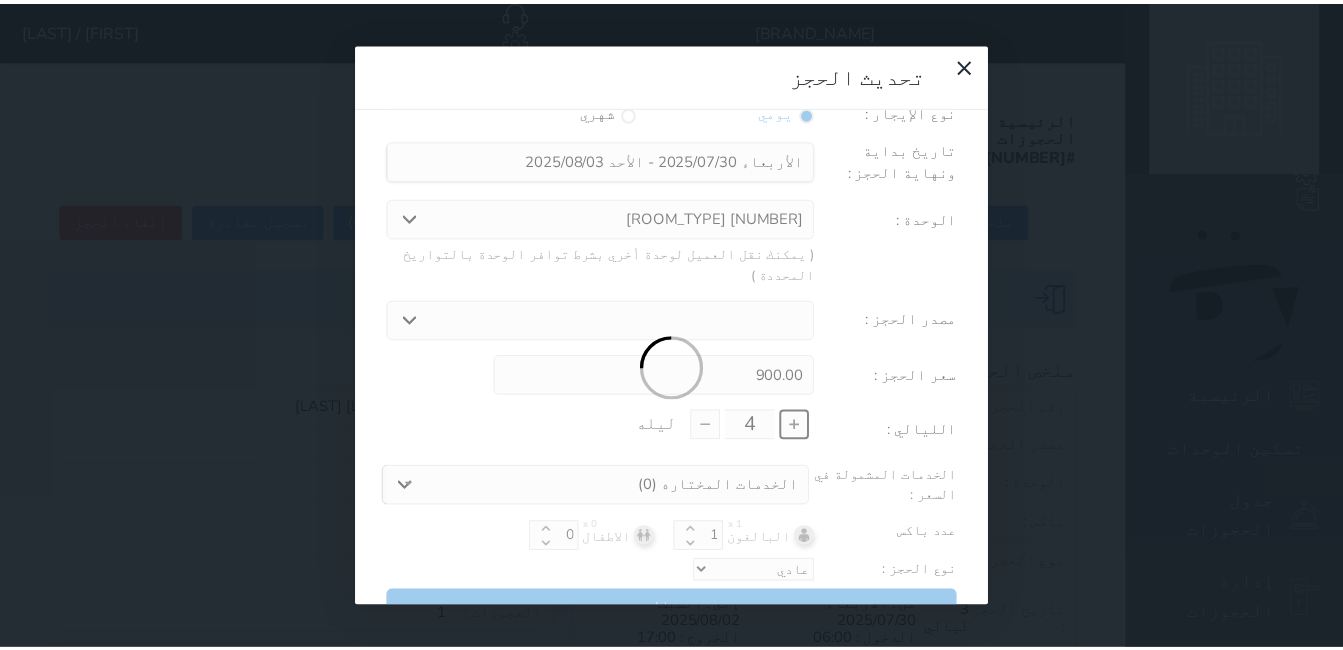 scroll, scrollTop: 45, scrollLeft: 0, axis: vertical 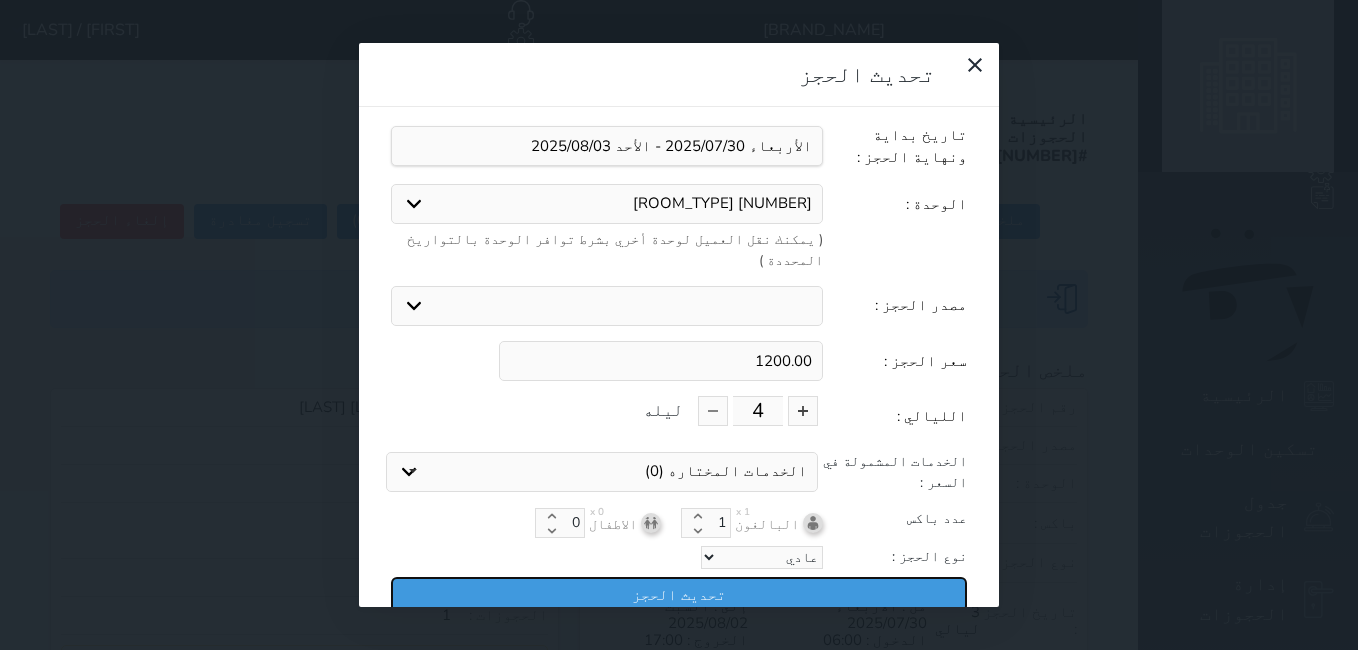 click on "تحديث الحجز" at bounding box center (679, 594) 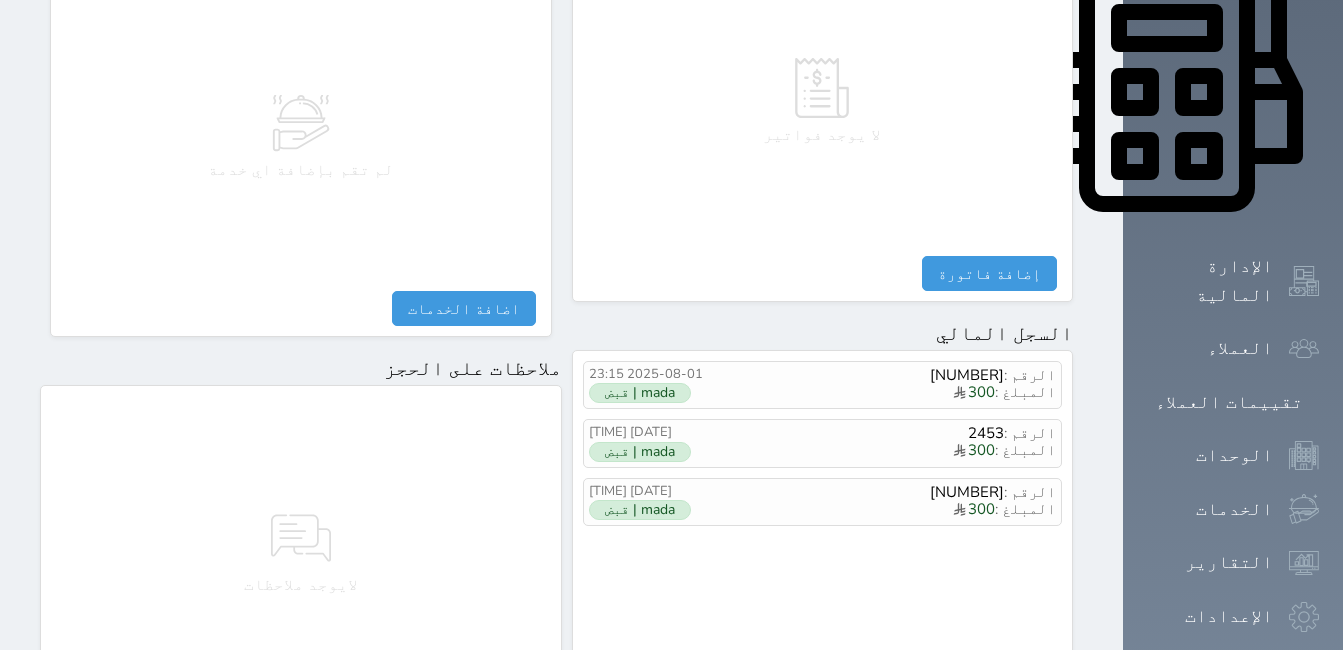 scroll, scrollTop: 1000, scrollLeft: 0, axis: vertical 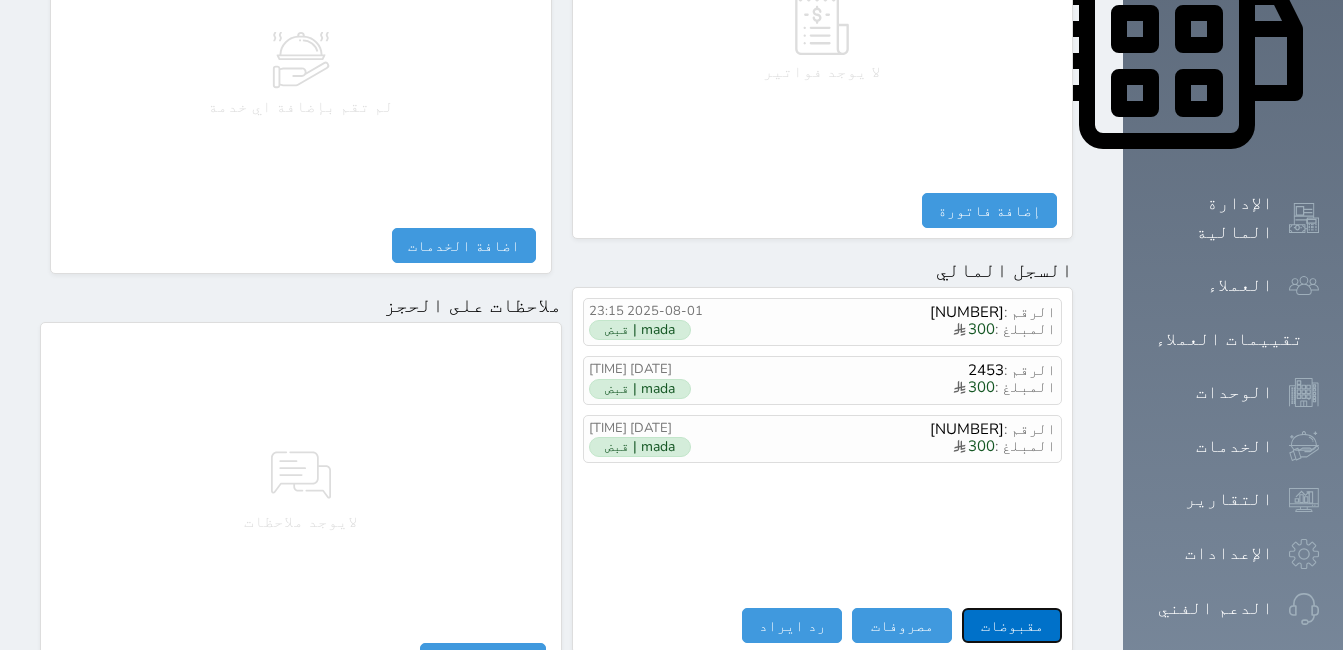 click on "مقبوضات" at bounding box center [1012, 625] 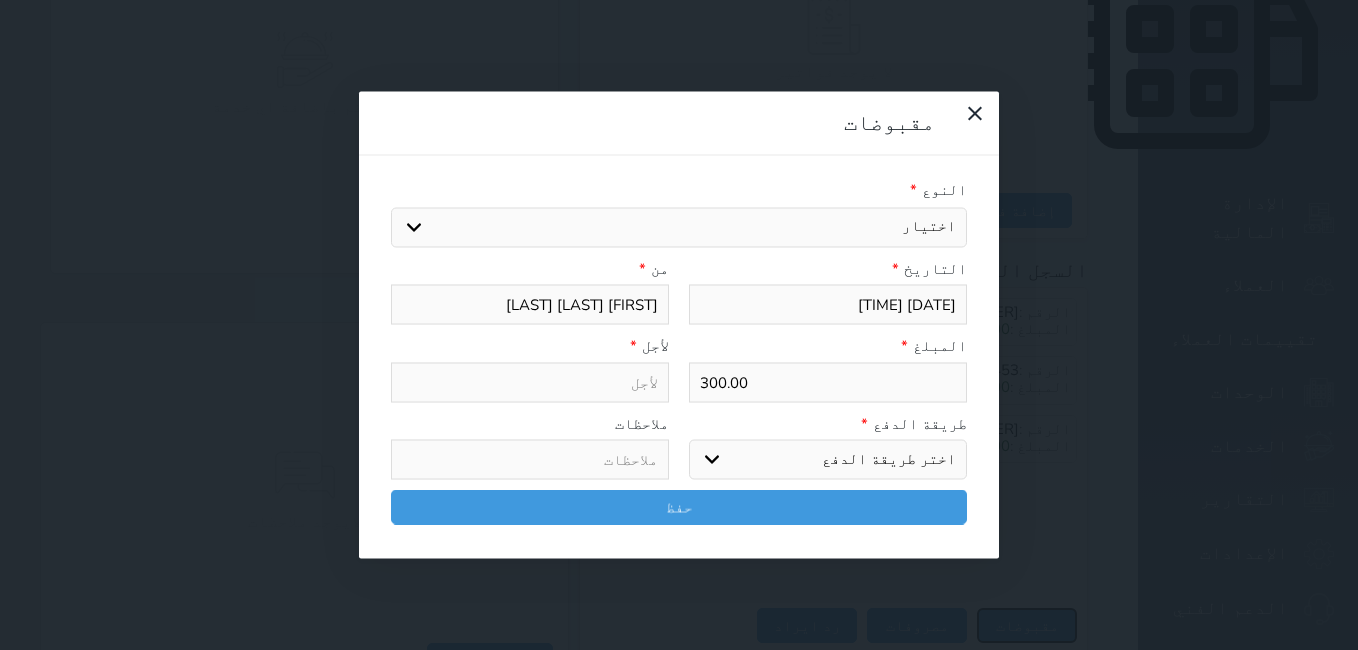 select 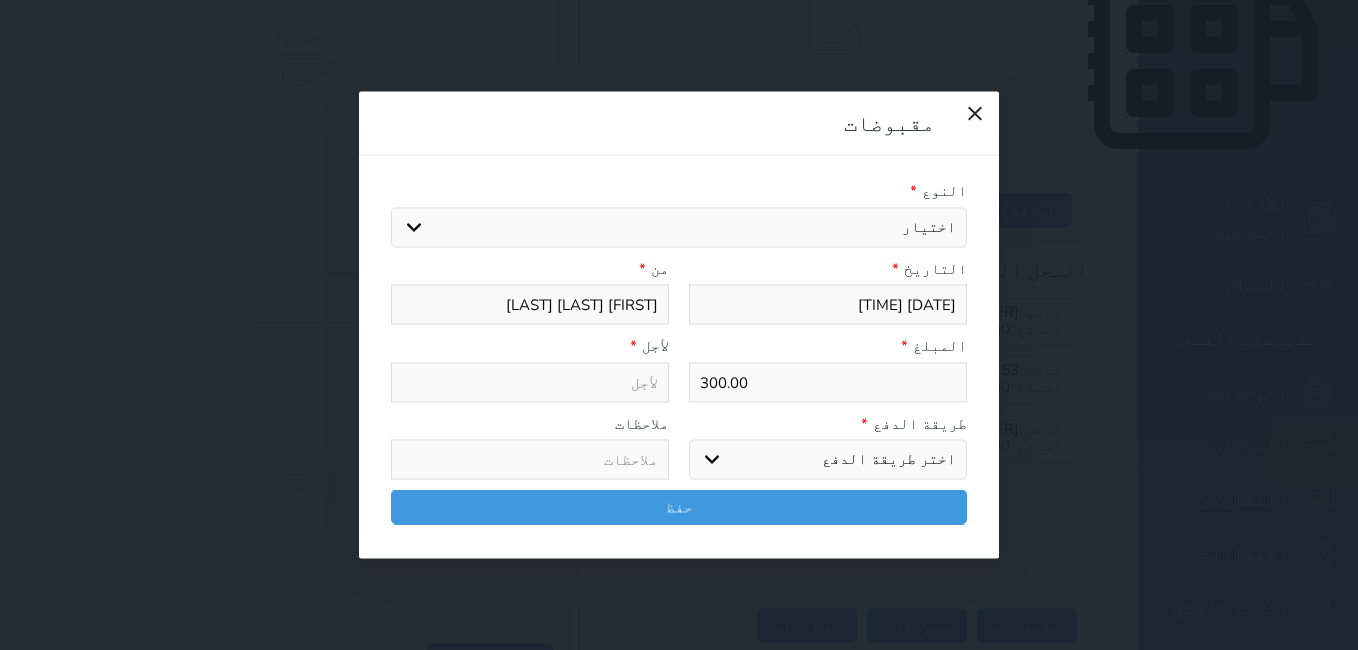 click on "اختيار   مقبوضات عامة قيمة إيجار فواتير تامين عربون لا ينطبق آخر مغسلة واي فاي - الإنترنت مواقف السيارات طعام الأغذية والمشروبات مشروبات المشروبات الباردة المشروبات الساخنة الإفطار غداء عشاء مخبز و كعك حمام سباحة الصالة الرياضية سبا و خدمات الجمال اختيار وإسقاط (خدمات النقل) ميني بار كابل - تلفزيون سرير إضافي تصفيف الشعر التسوق خدمات الجولات السياحية المنظمة خدمات الدليل السياحي" at bounding box center [679, 227] 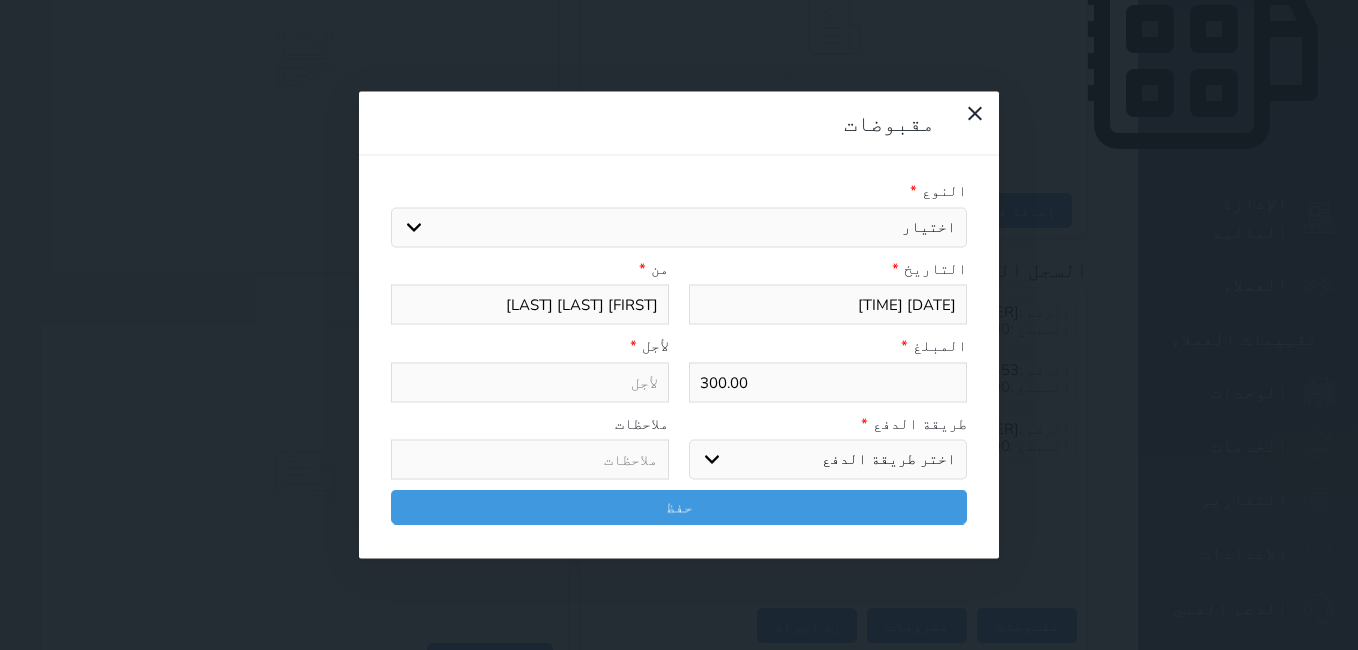 select on "[NUMBER]" 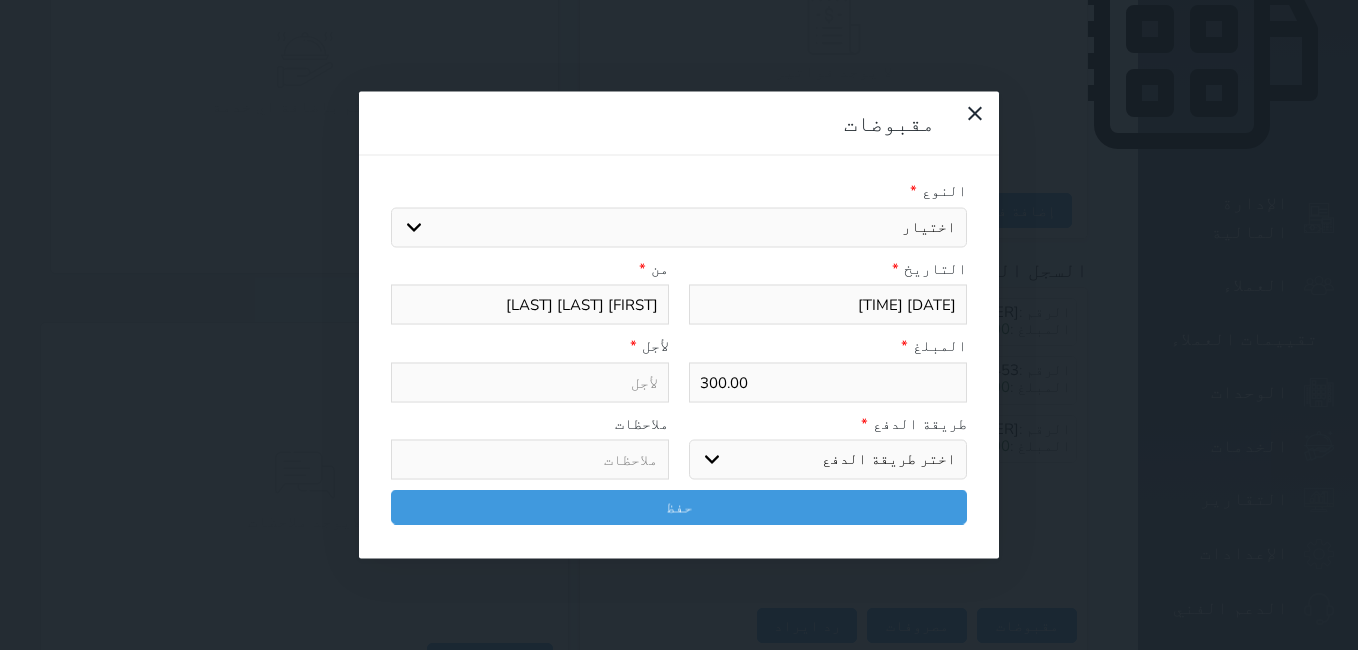 click on "اختيار   مقبوضات عامة قيمة إيجار فواتير تامين عربون لا ينطبق آخر مغسلة واي فاي - الإنترنت مواقف السيارات طعام الأغذية والمشروبات مشروبات المشروبات الباردة المشروبات الساخنة الإفطار غداء عشاء مخبز و كعك حمام سباحة الصالة الرياضية سبا و خدمات الجمال اختيار وإسقاط (خدمات النقل) ميني بار كابل - تلفزيون سرير إضافي تصفيف الشعر التسوق خدمات الجولات السياحية المنظمة خدمات الدليل السياحي" at bounding box center (679, 227) 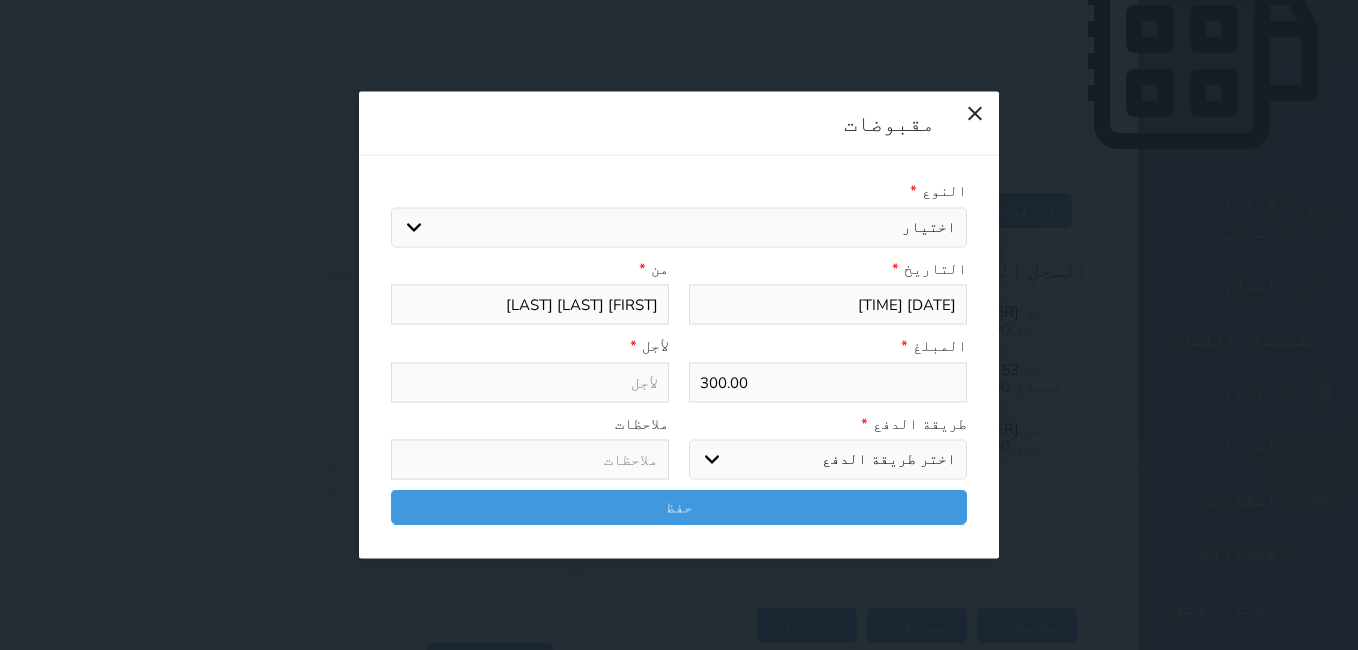 click on "اختر طريقة الدفع   دفع نقدى   تحويل بنكى   مدى   بطاقة ائتمان   آجل" at bounding box center (828, 460) 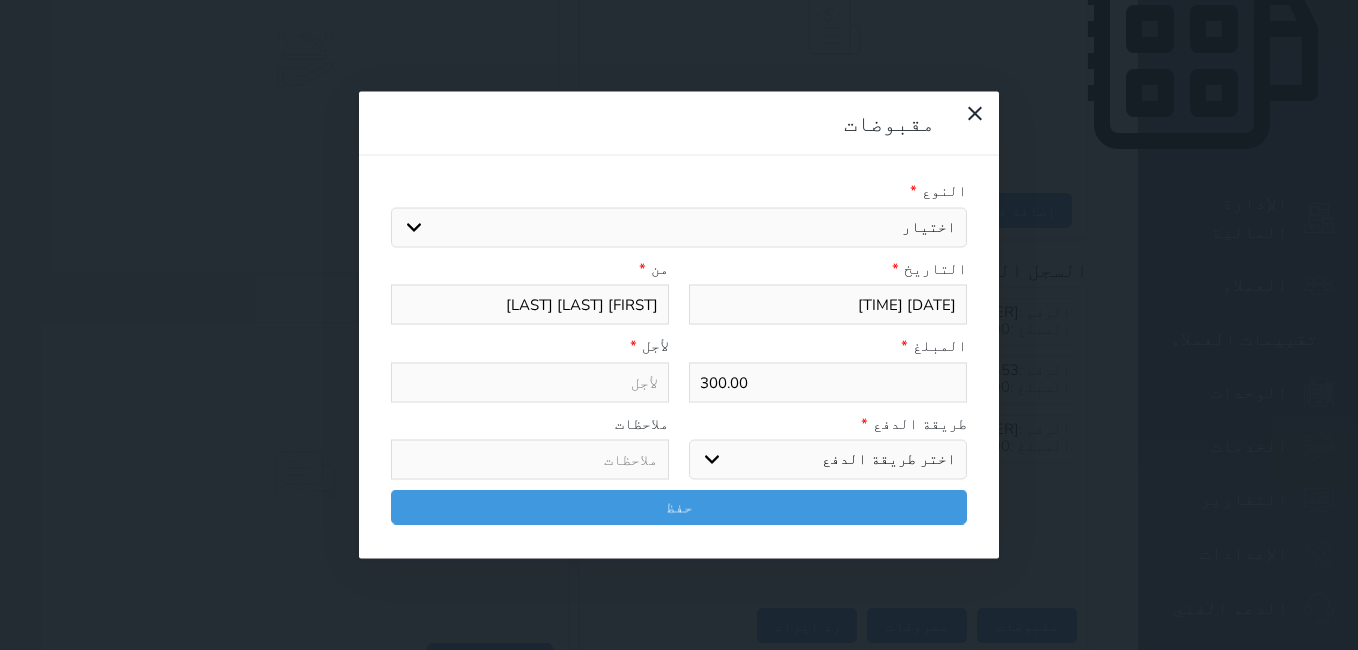 type on "قيمة إيجار - الوحدة - 406" 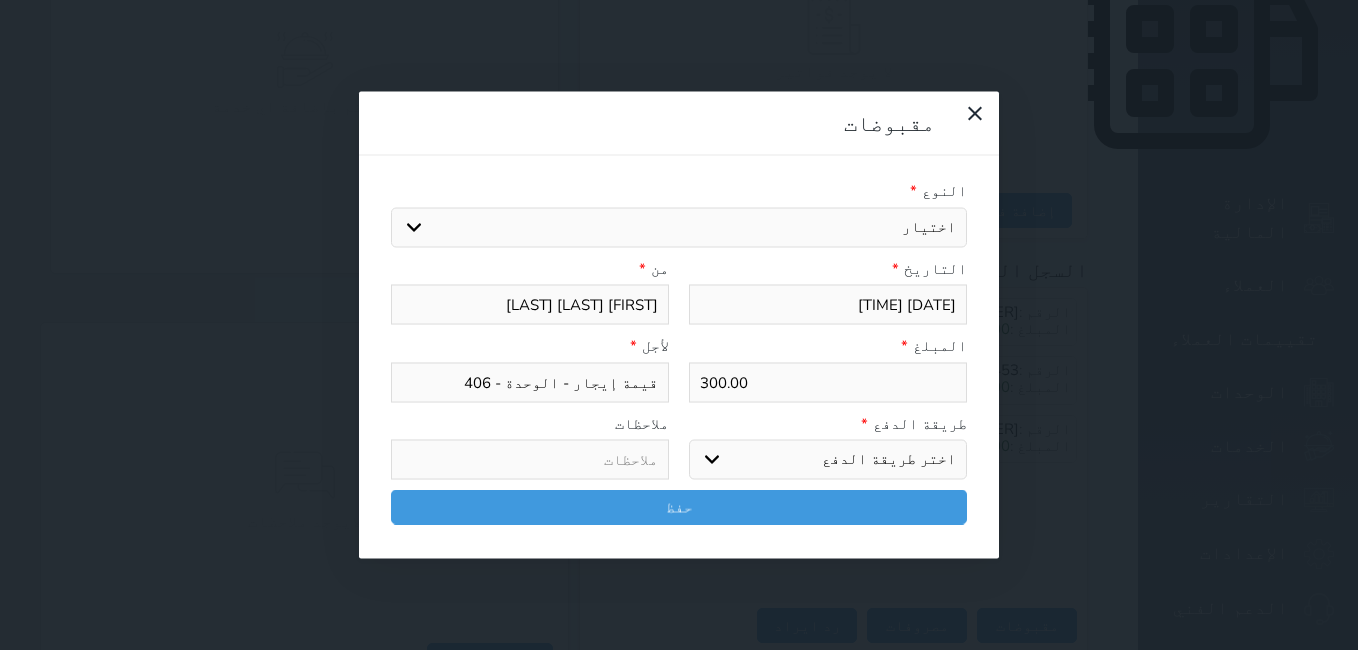 select on "mada" 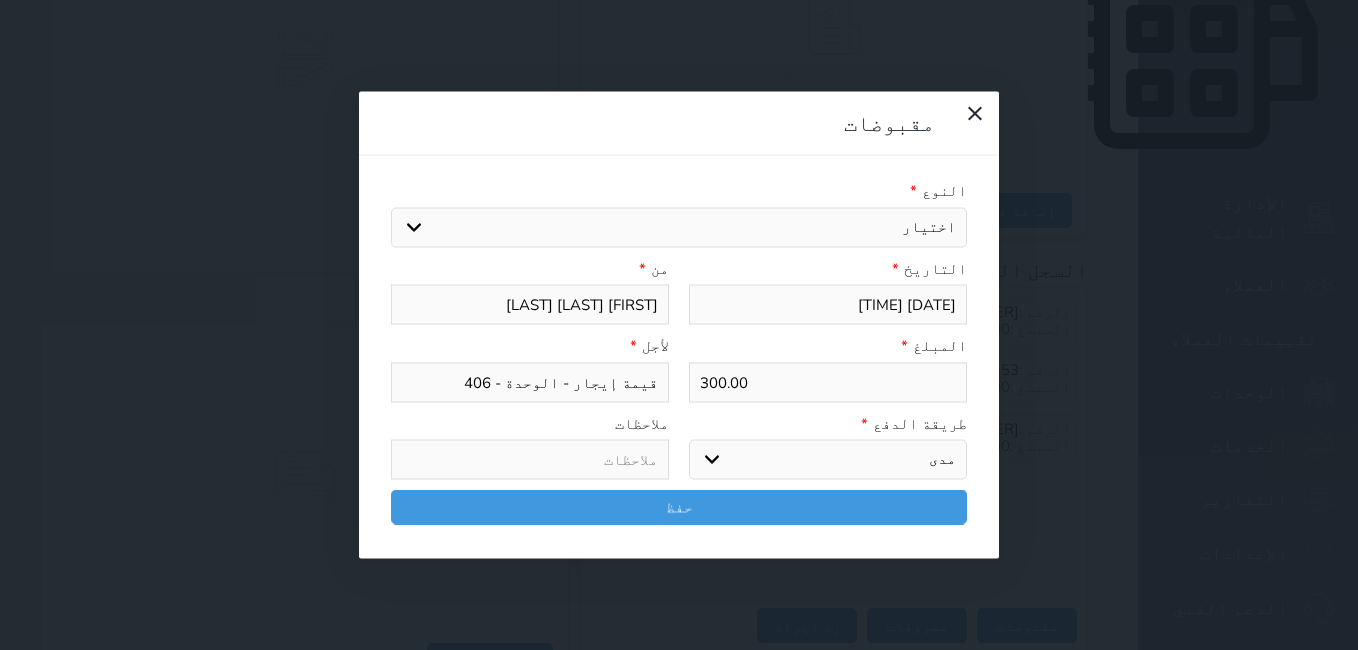 click on "اختر طريقة الدفع   دفع نقدى   تحويل بنكى   مدى   بطاقة ائتمان   آجل" at bounding box center (828, 460) 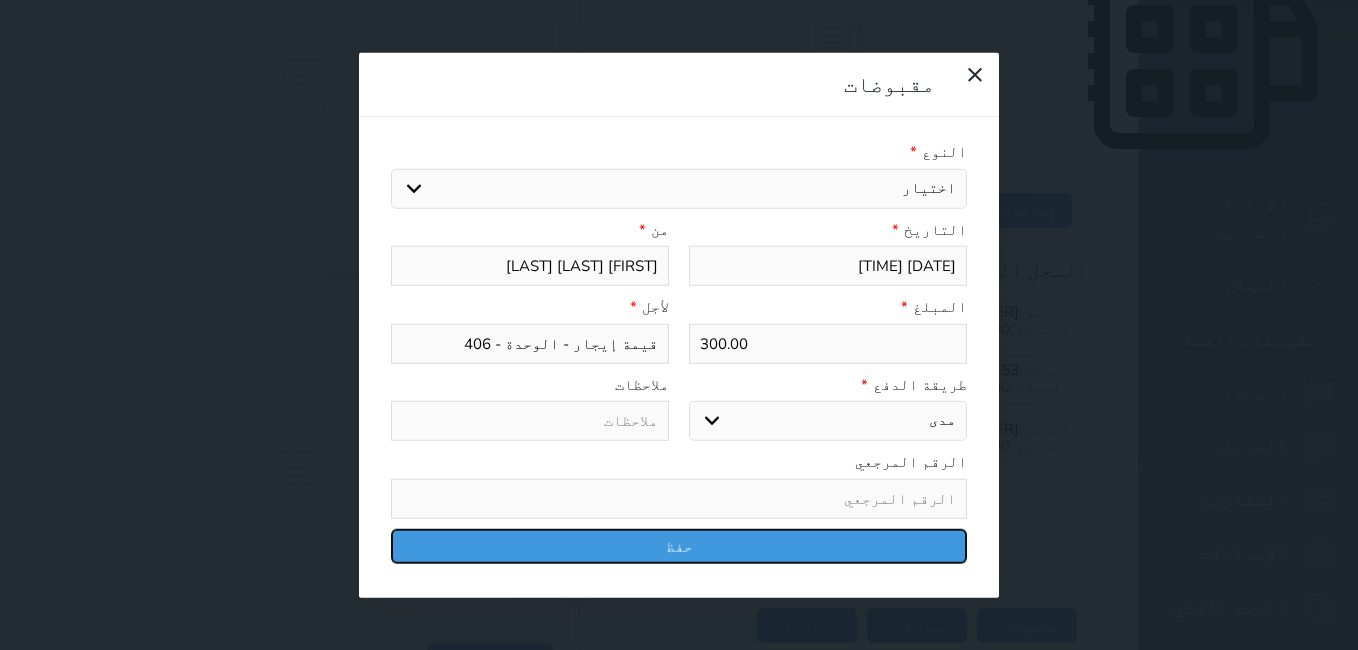 click on "حفظ" at bounding box center (679, 545) 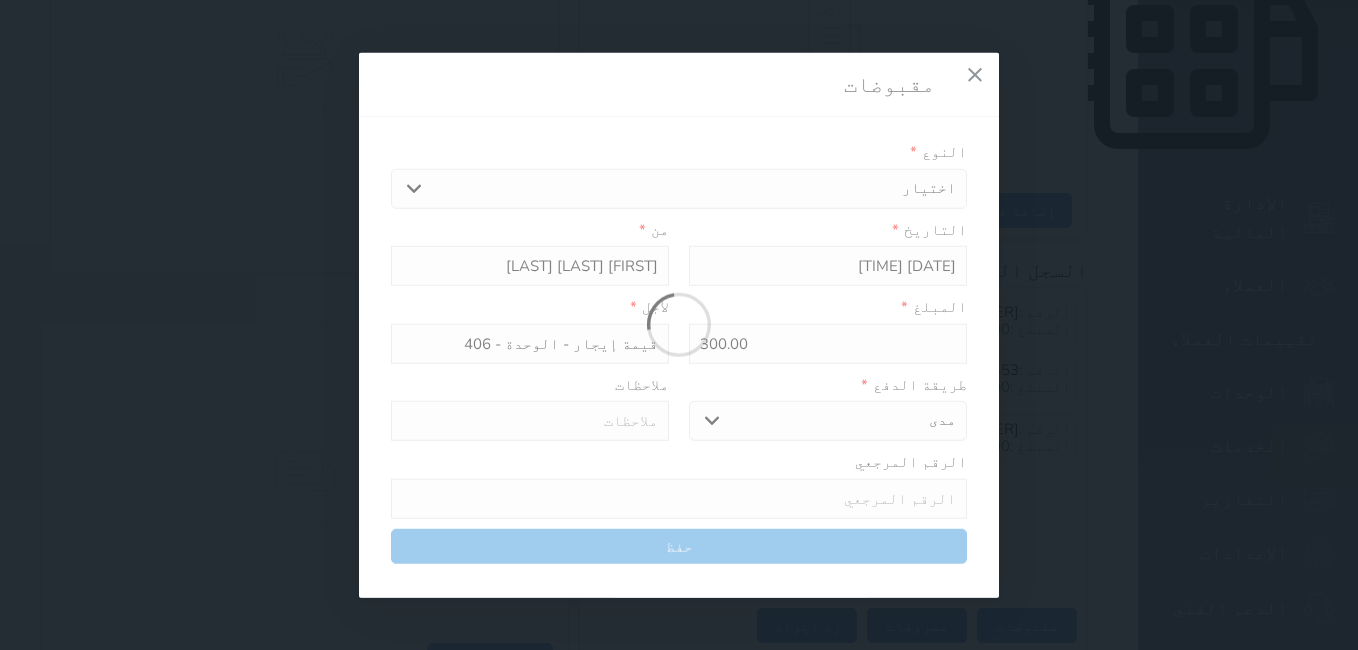 select 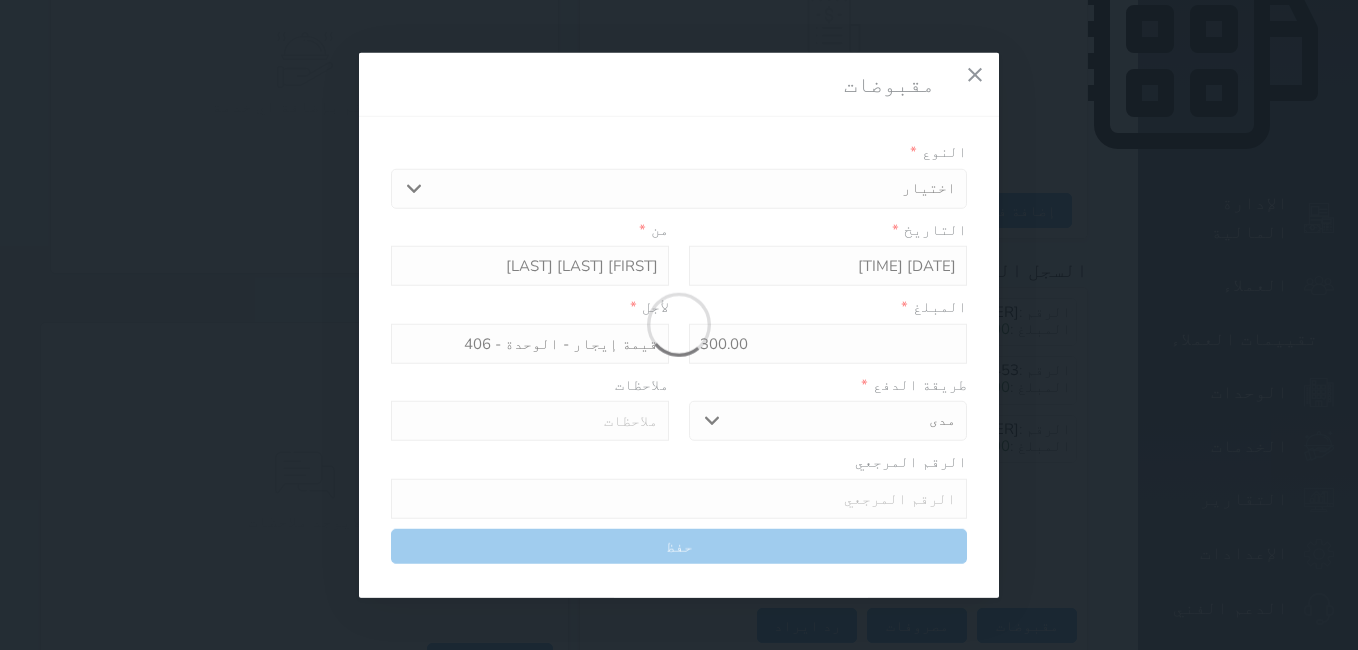 type 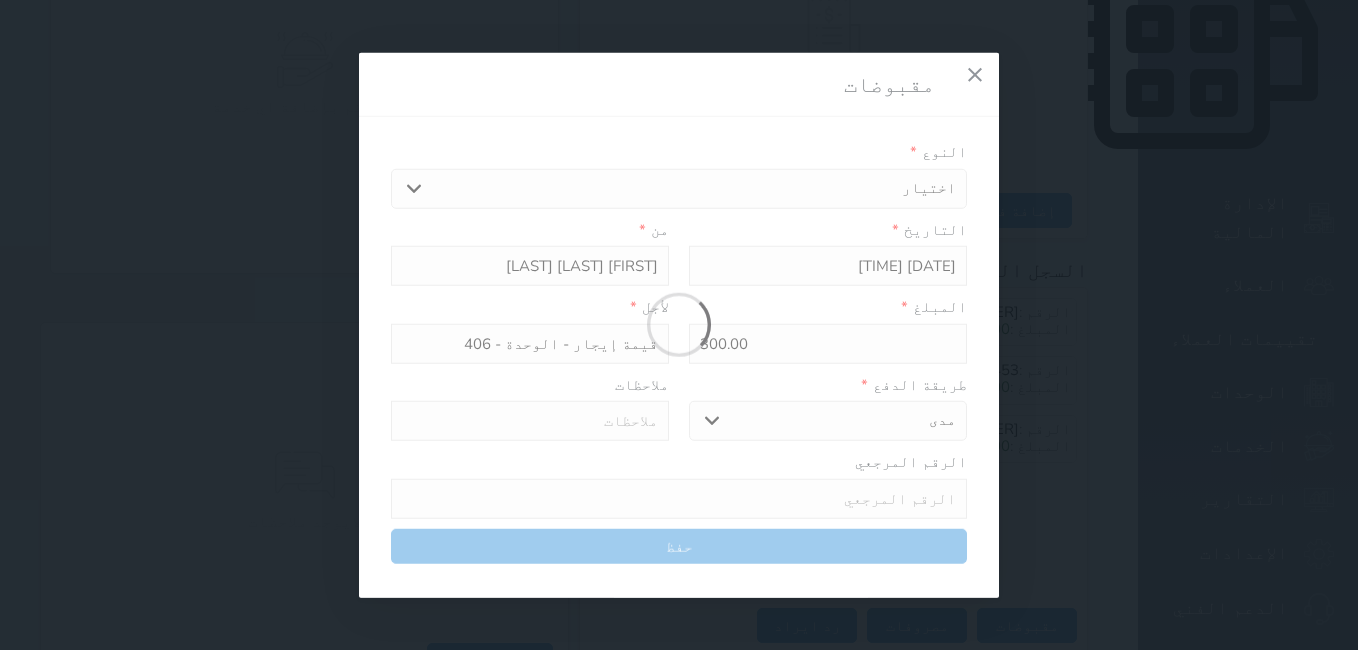 type on "0" 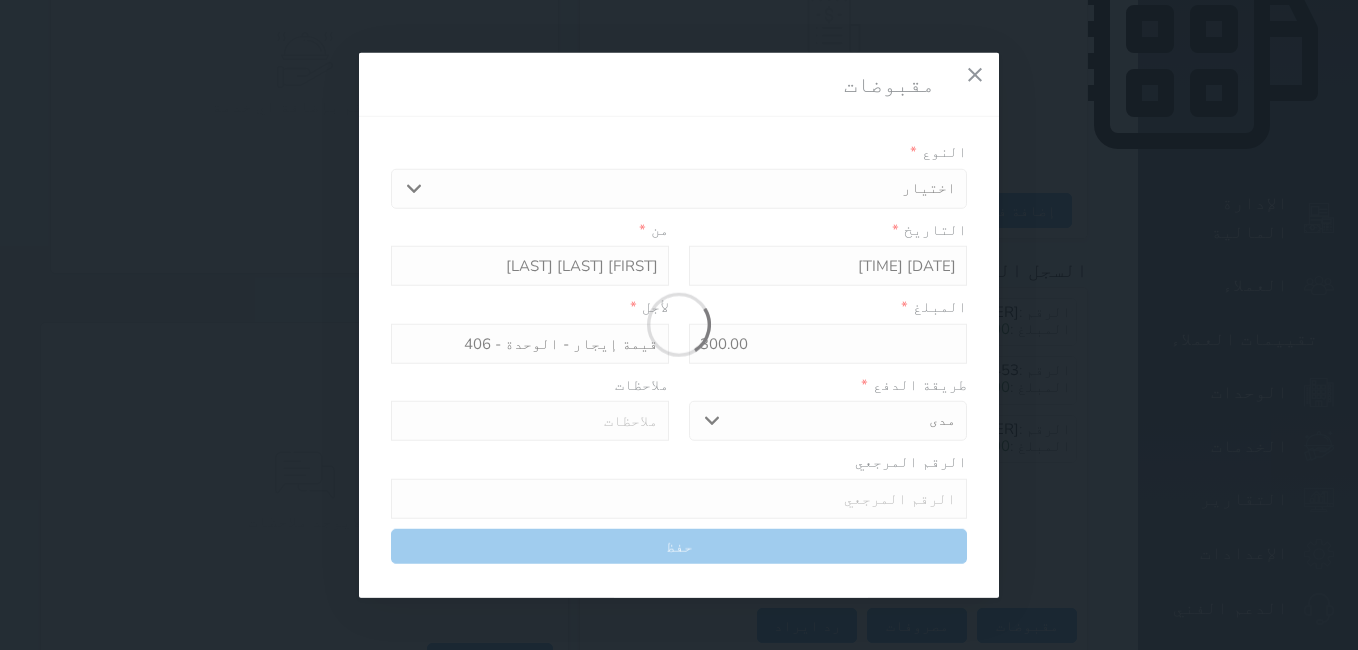 select 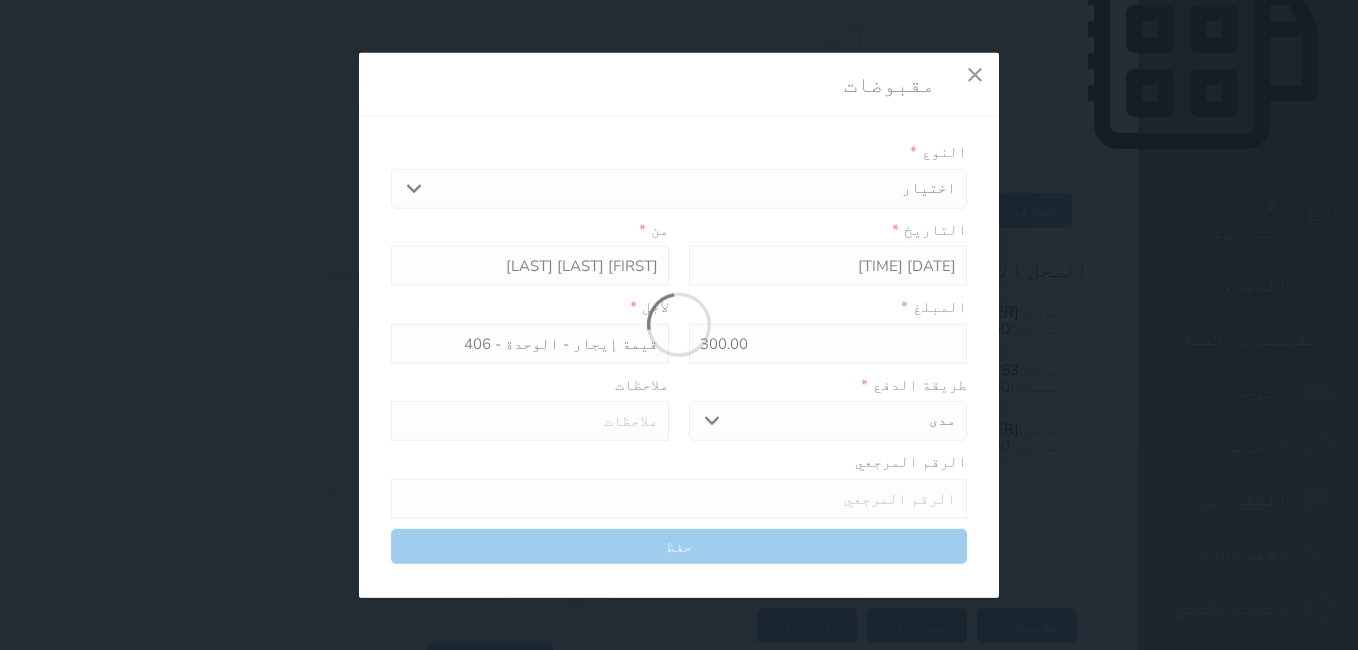 type on "0" 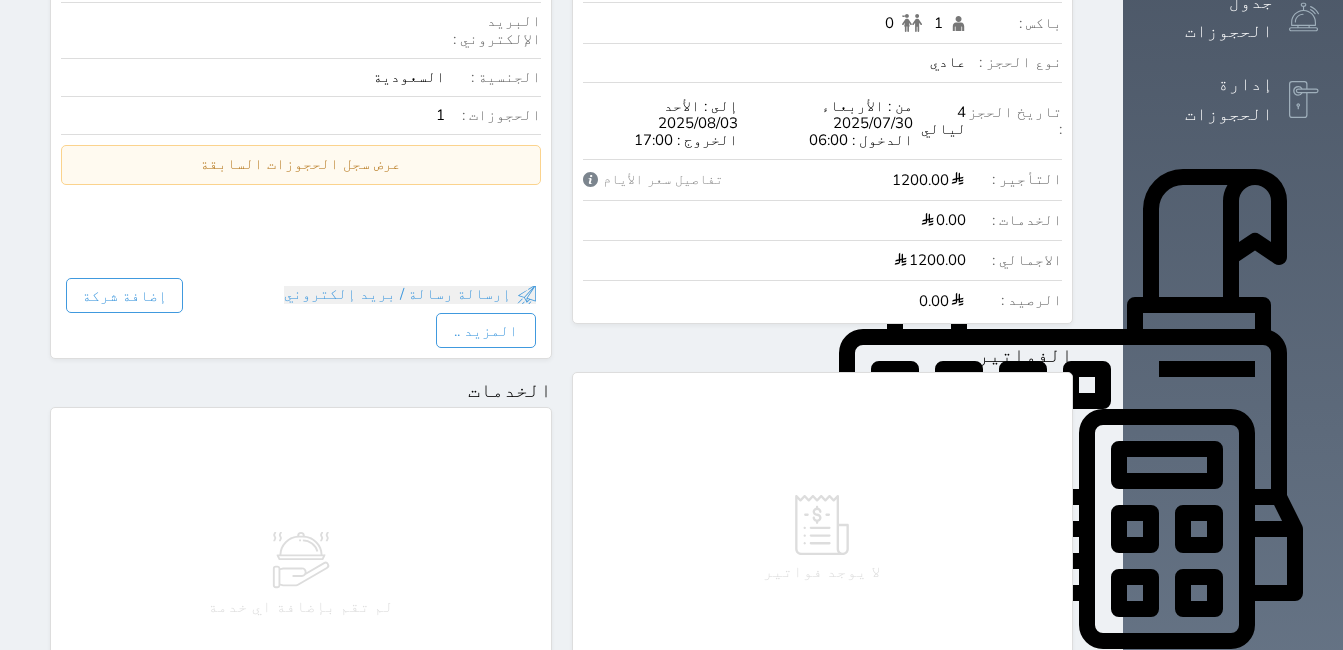 scroll, scrollTop: 0, scrollLeft: 0, axis: both 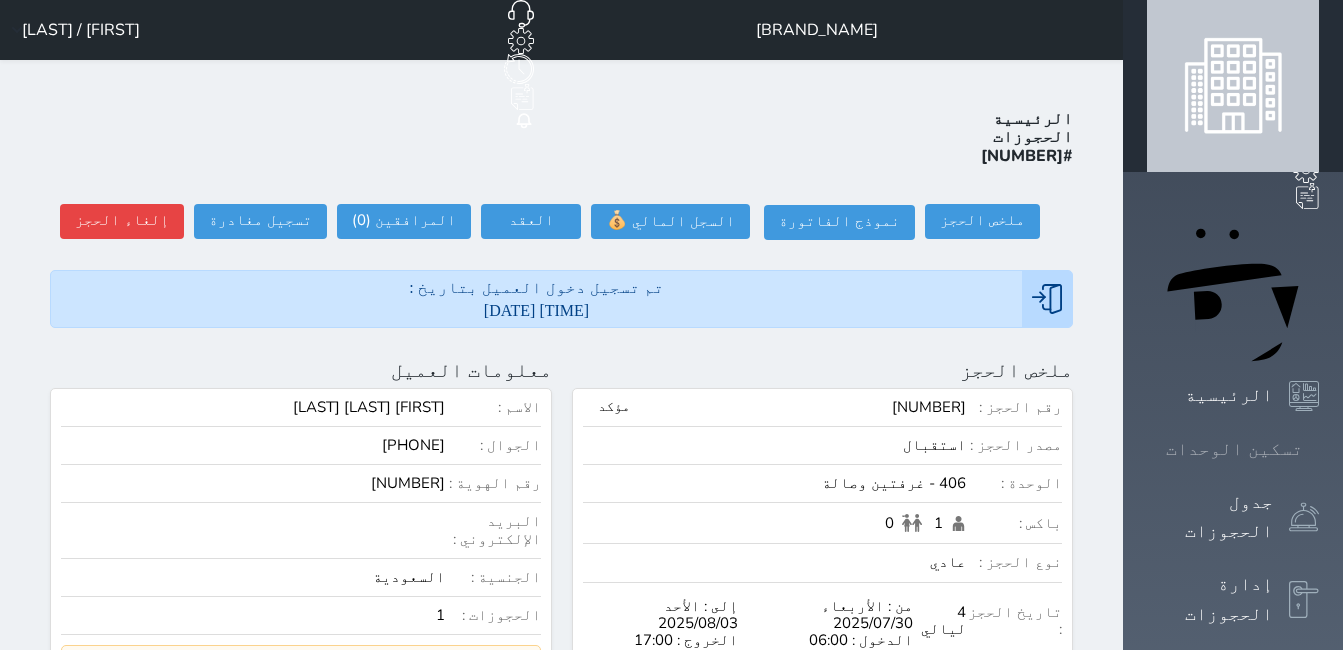 click on "تسكين الوحدات" at bounding box center [1234, 449] 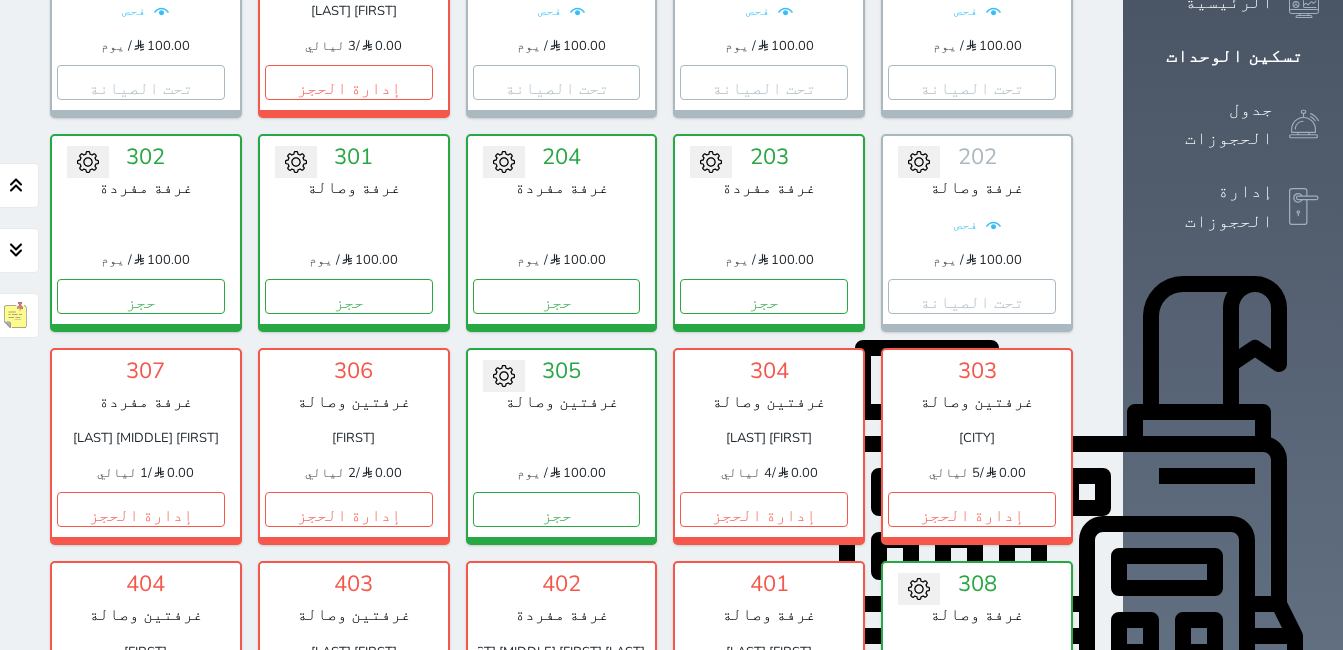 scroll, scrollTop: 400, scrollLeft: 0, axis: vertical 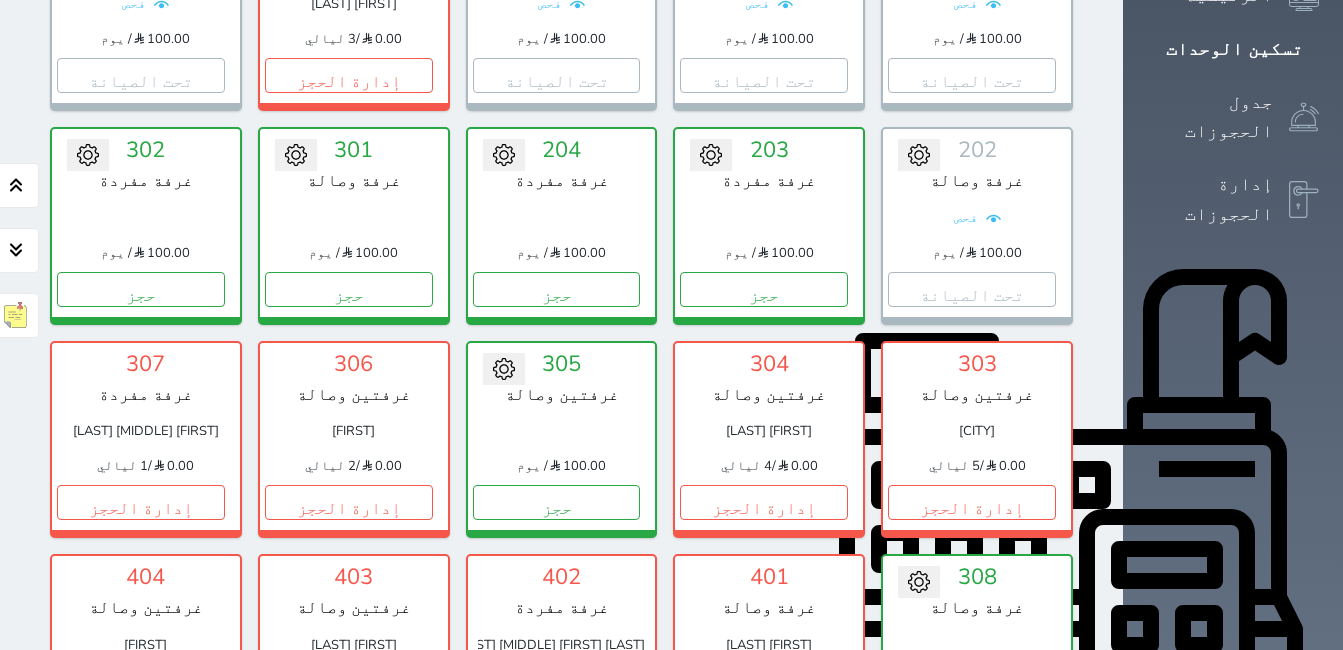 click on "إدارة الحجز" at bounding box center (557, 716) 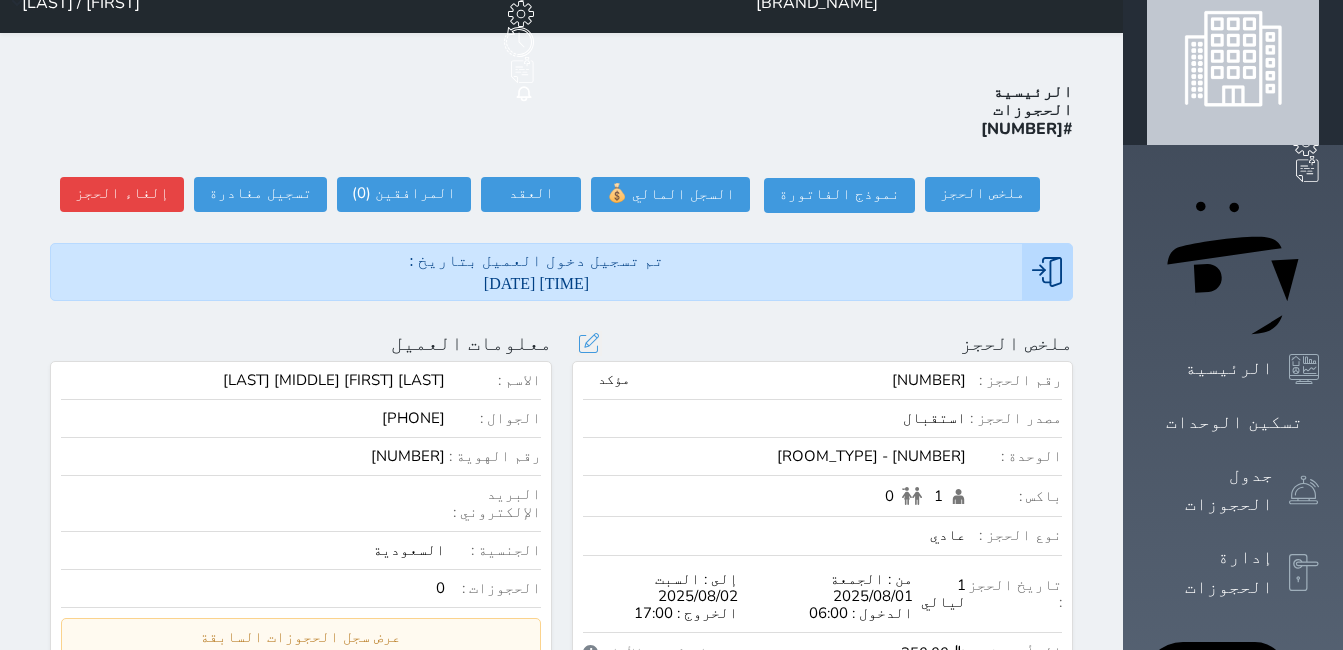 scroll, scrollTop: 0, scrollLeft: 0, axis: both 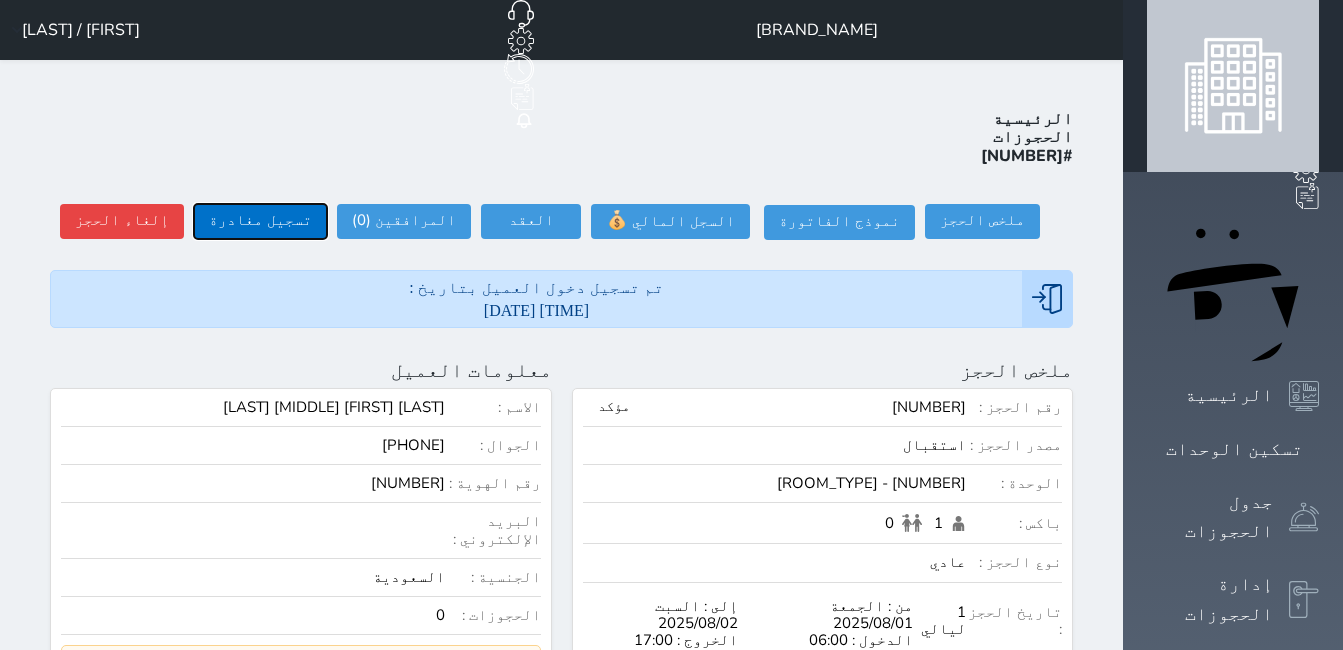 click on "تسجيل مغادرة" at bounding box center (260, 221) 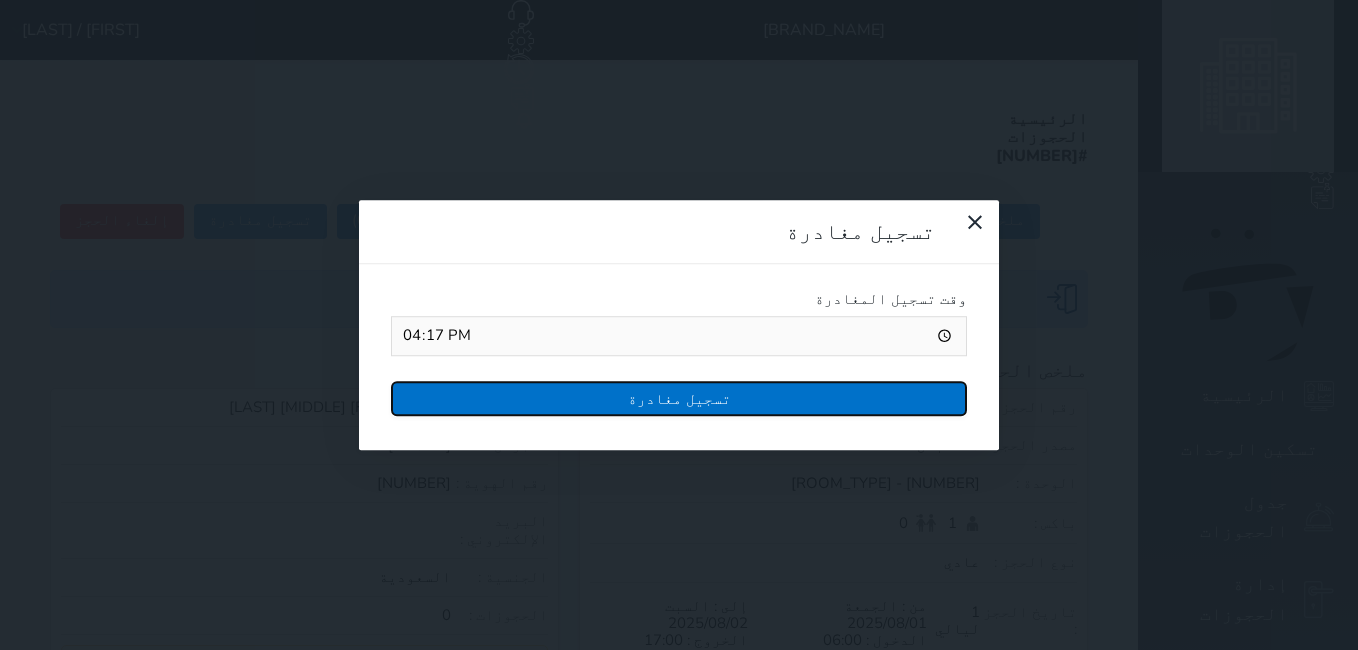 click on "تسجيل مغادرة" at bounding box center (679, 398) 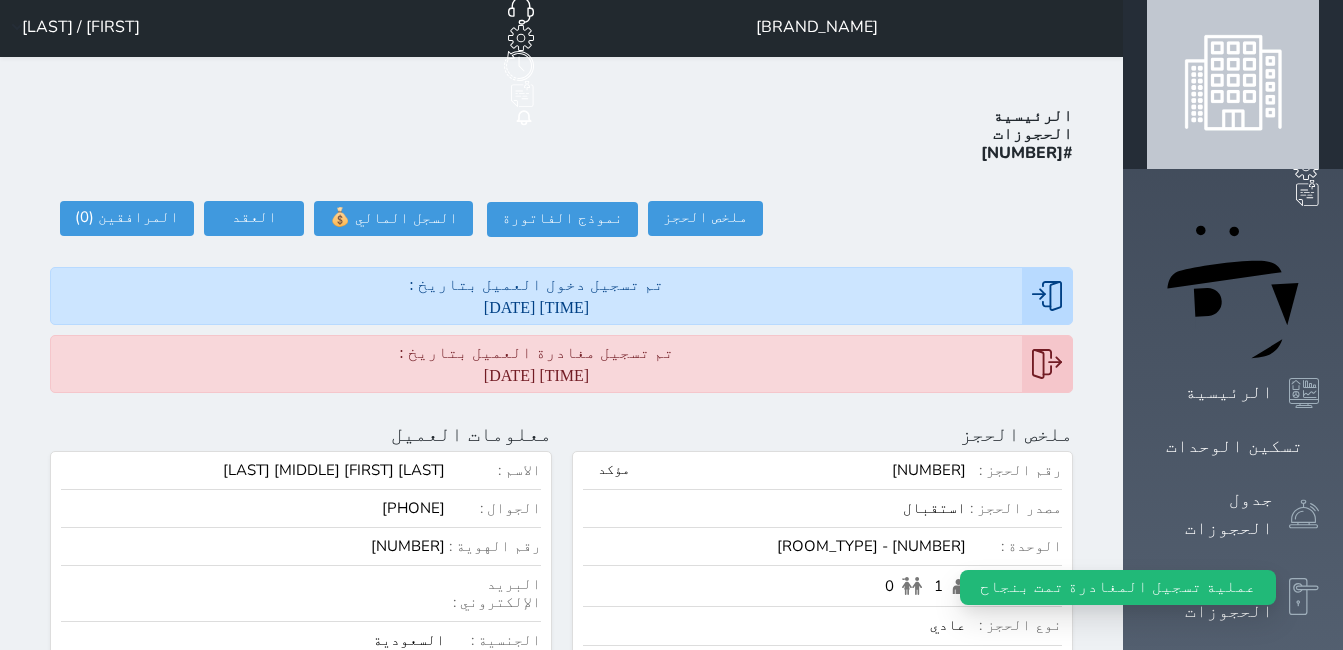 scroll, scrollTop: 0, scrollLeft: 0, axis: both 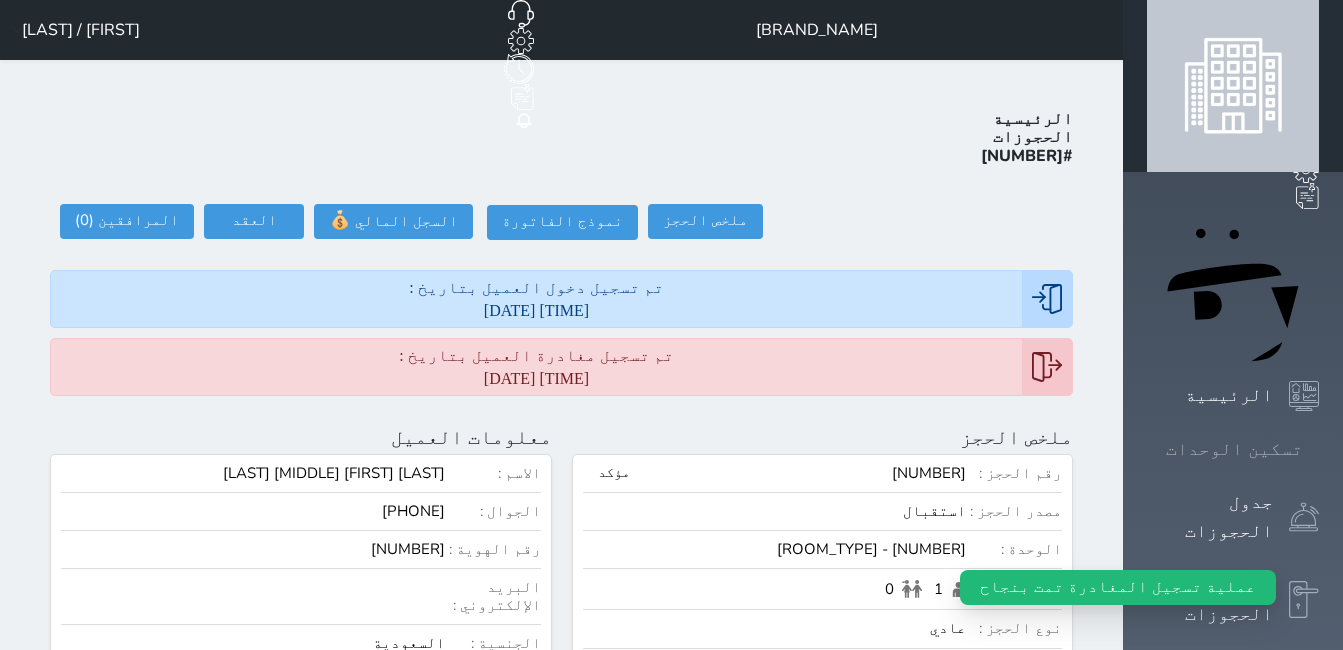 click at bounding box center (1319, 449) 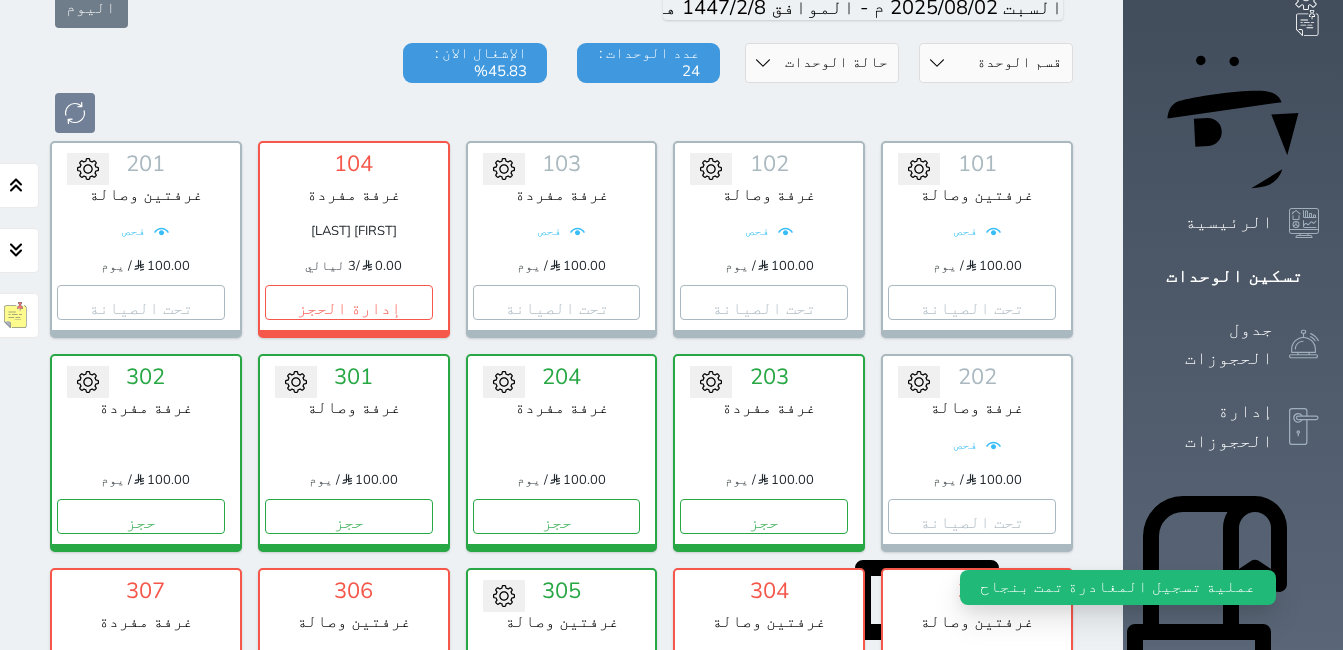 scroll, scrollTop: 278, scrollLeft: 0, axis: vertical 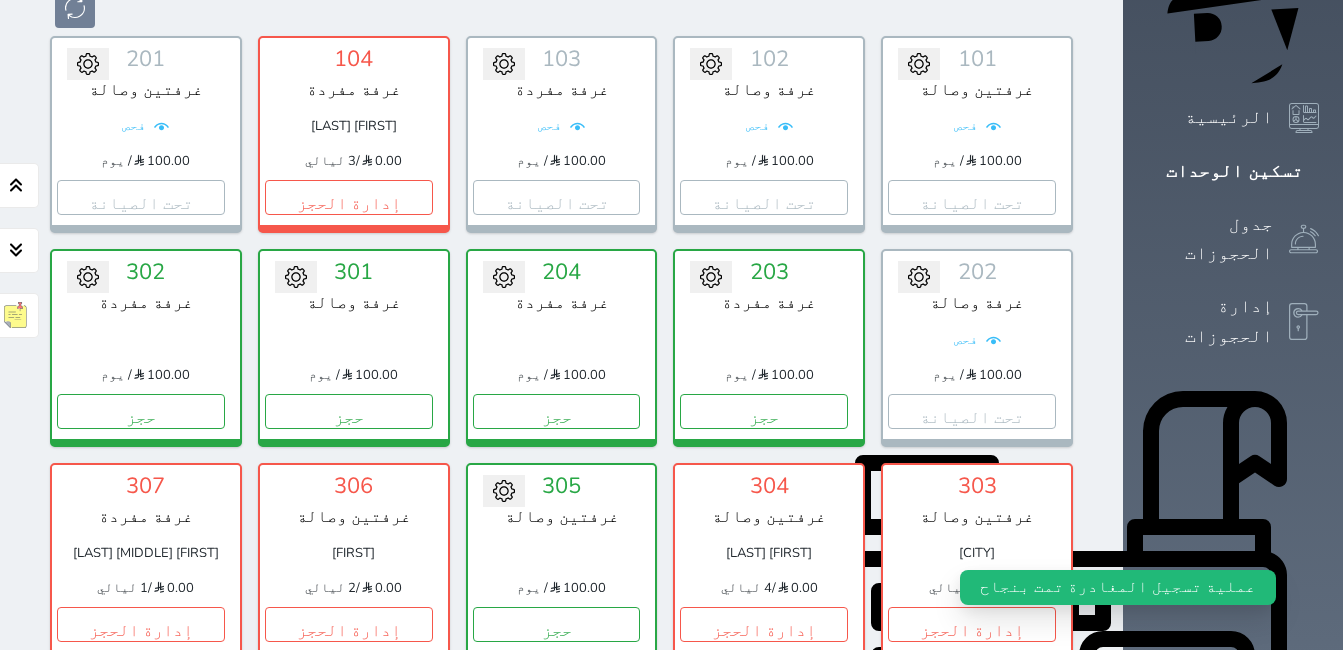 click on "تحت التنظيف" at bounding box center [557, 838] 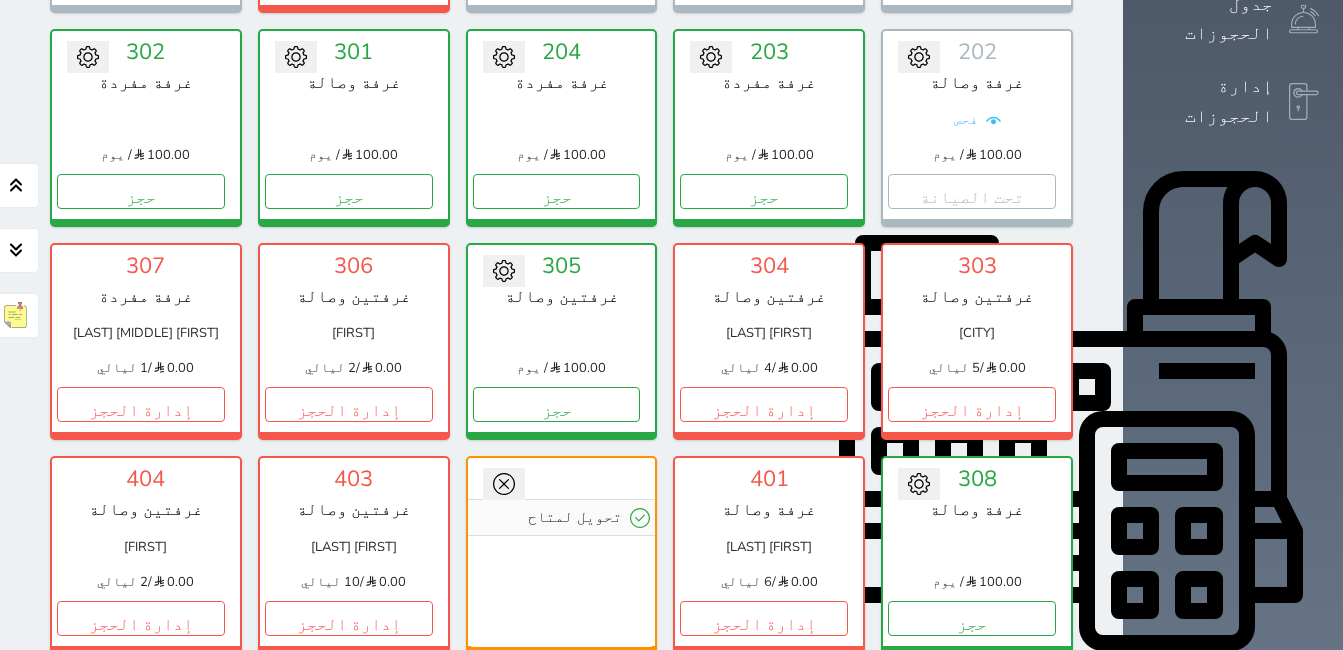 scroll, scrollTop: 500, scrollLeft: 0, axis: vertical 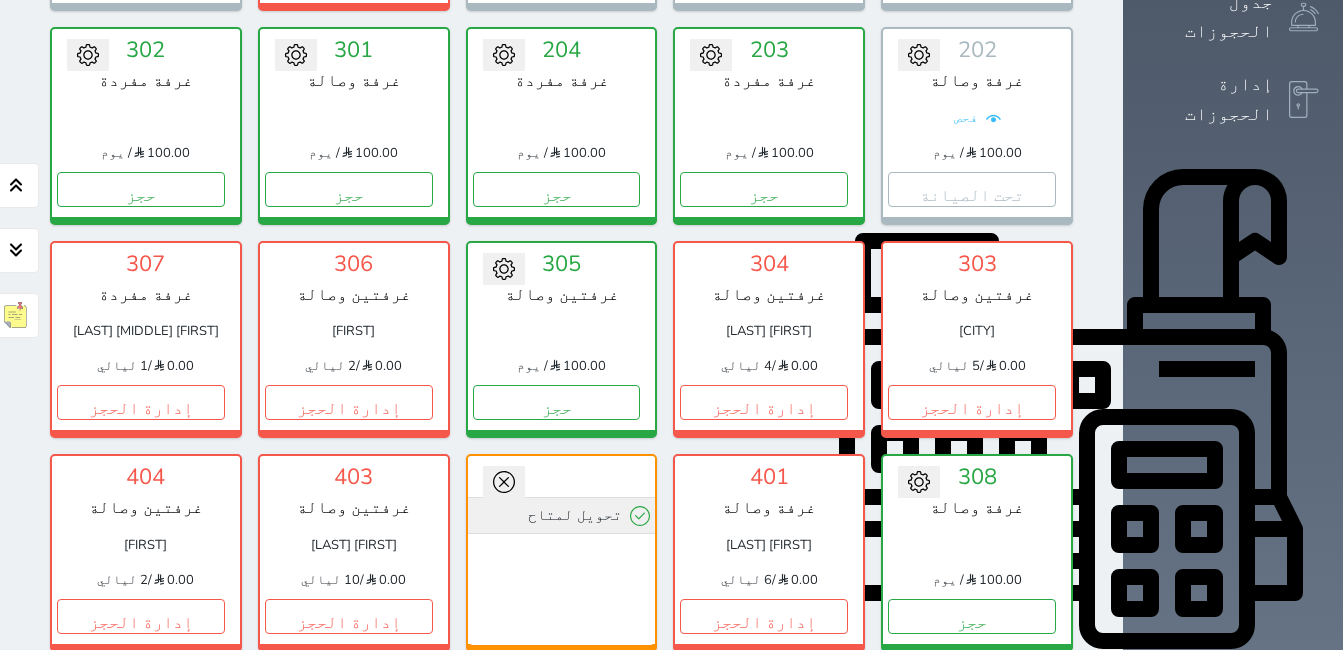 click on "تحويل لمتاح" at bounding box center (562, 515) 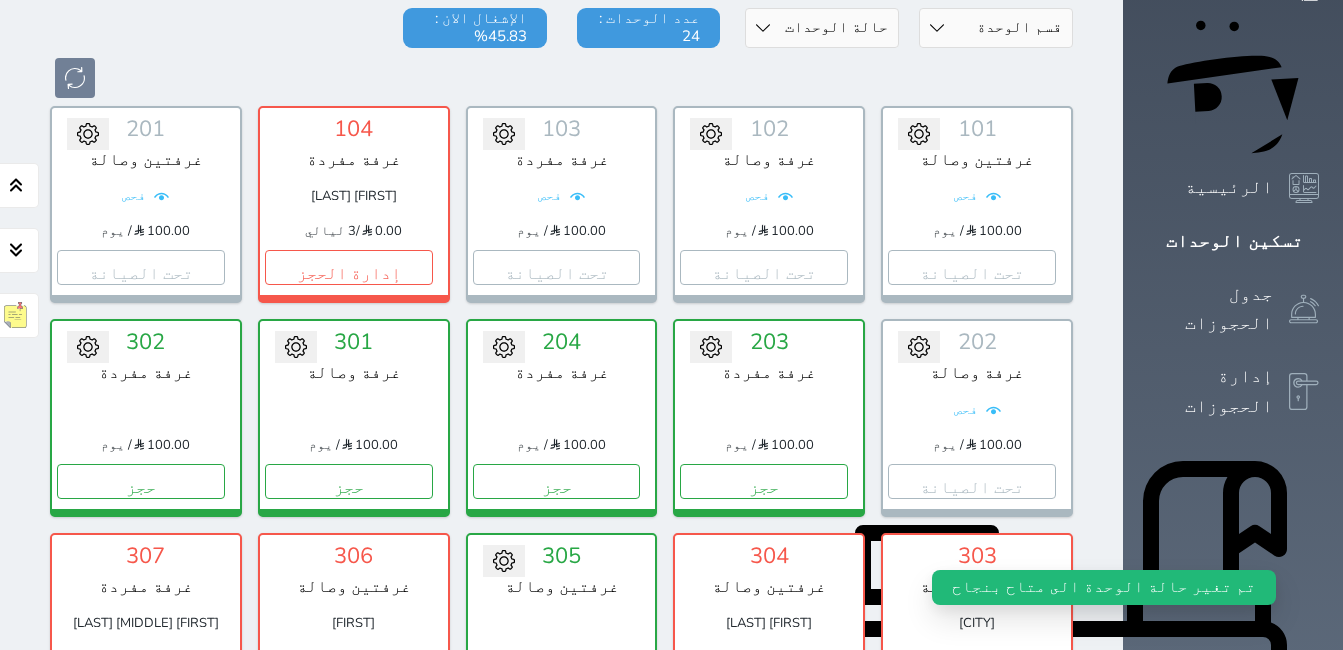 scroll, scrollTop: 0, scrollLeft: 0, axis: both 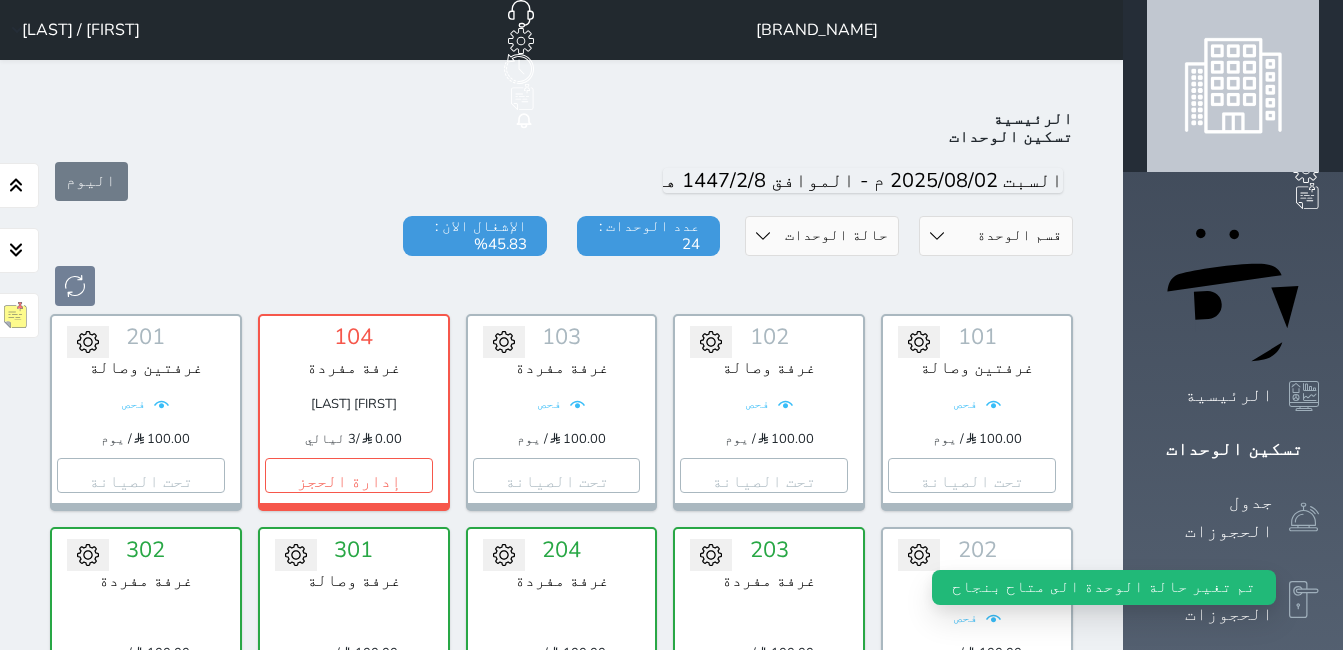 click on "[FIRST] / [LAST]" at bounding box center [81, 30] 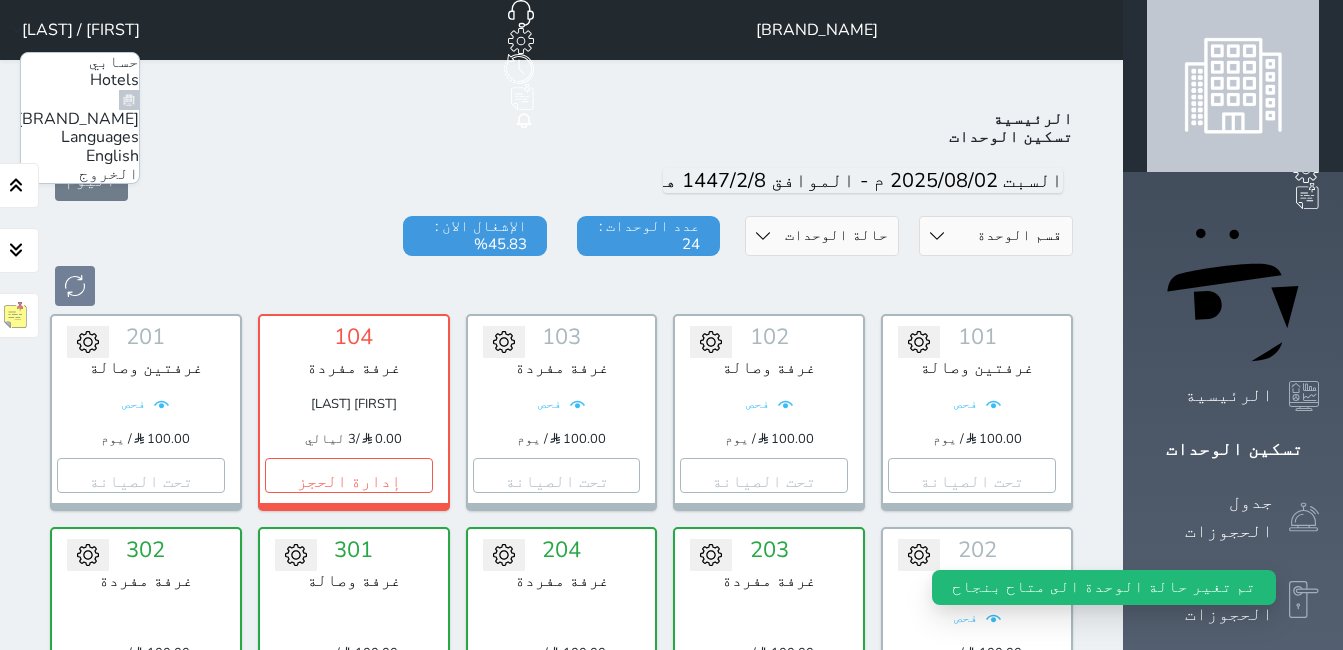 click on "الخروج" at bounding box center [109, 174] 